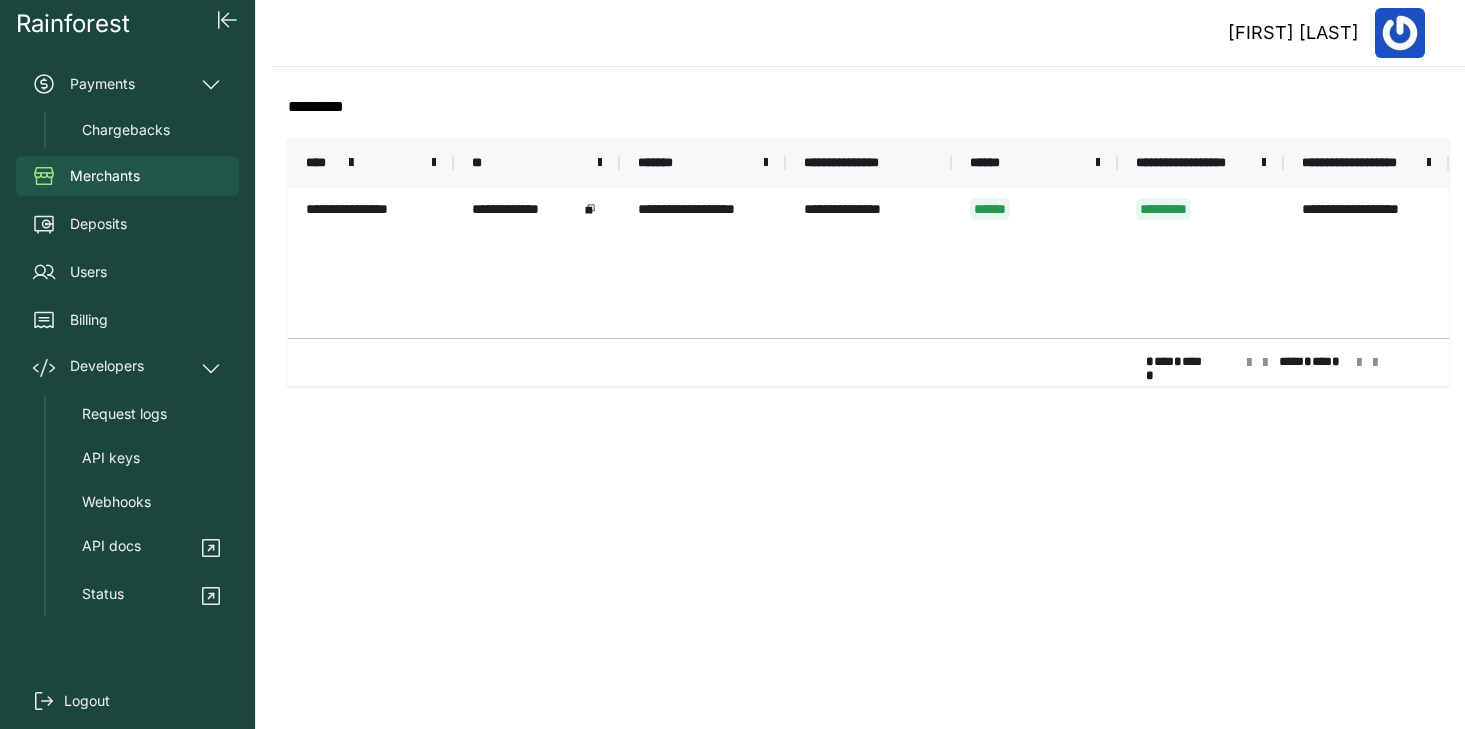 scroll, scrollTop: 0, scrollLeft: 0, axis: both 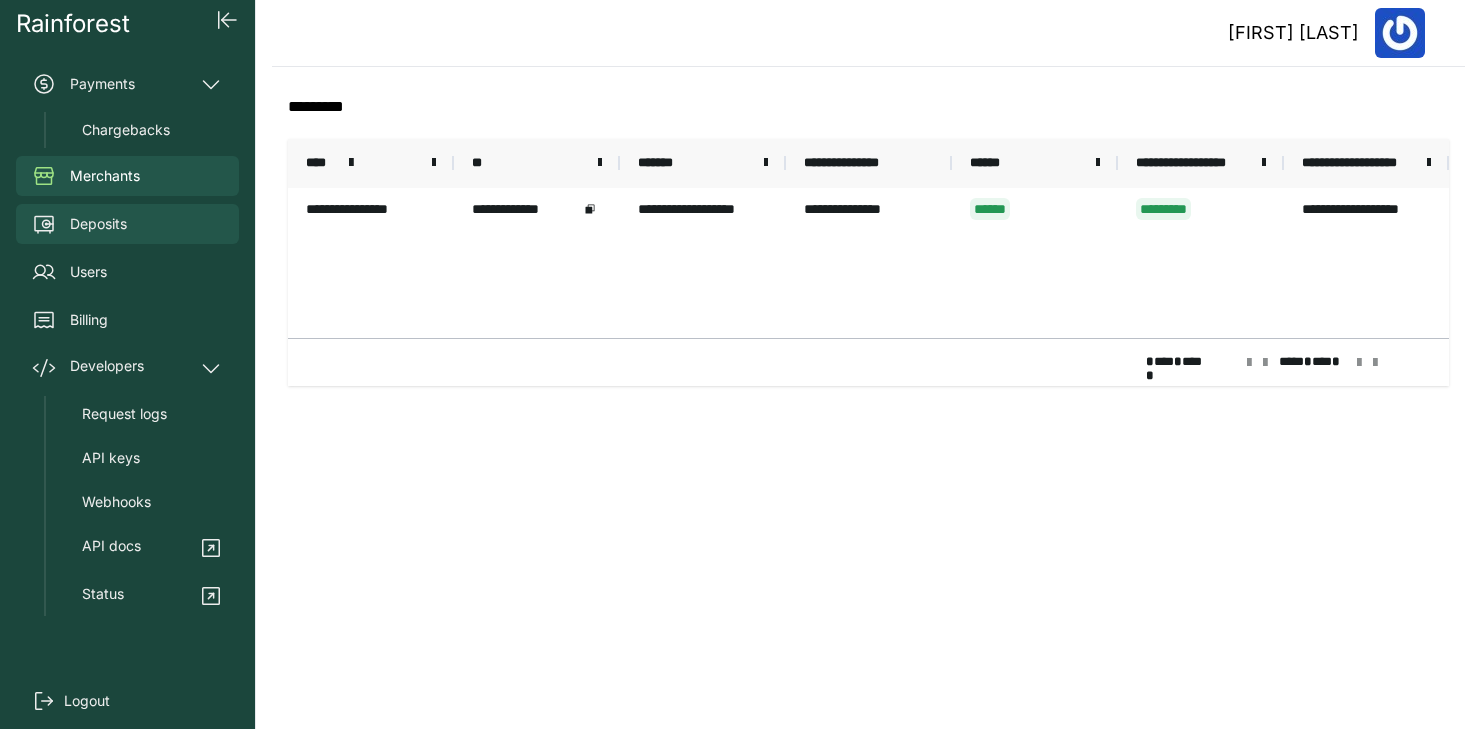 click on "Deposits" at bounding box center (98, 224) 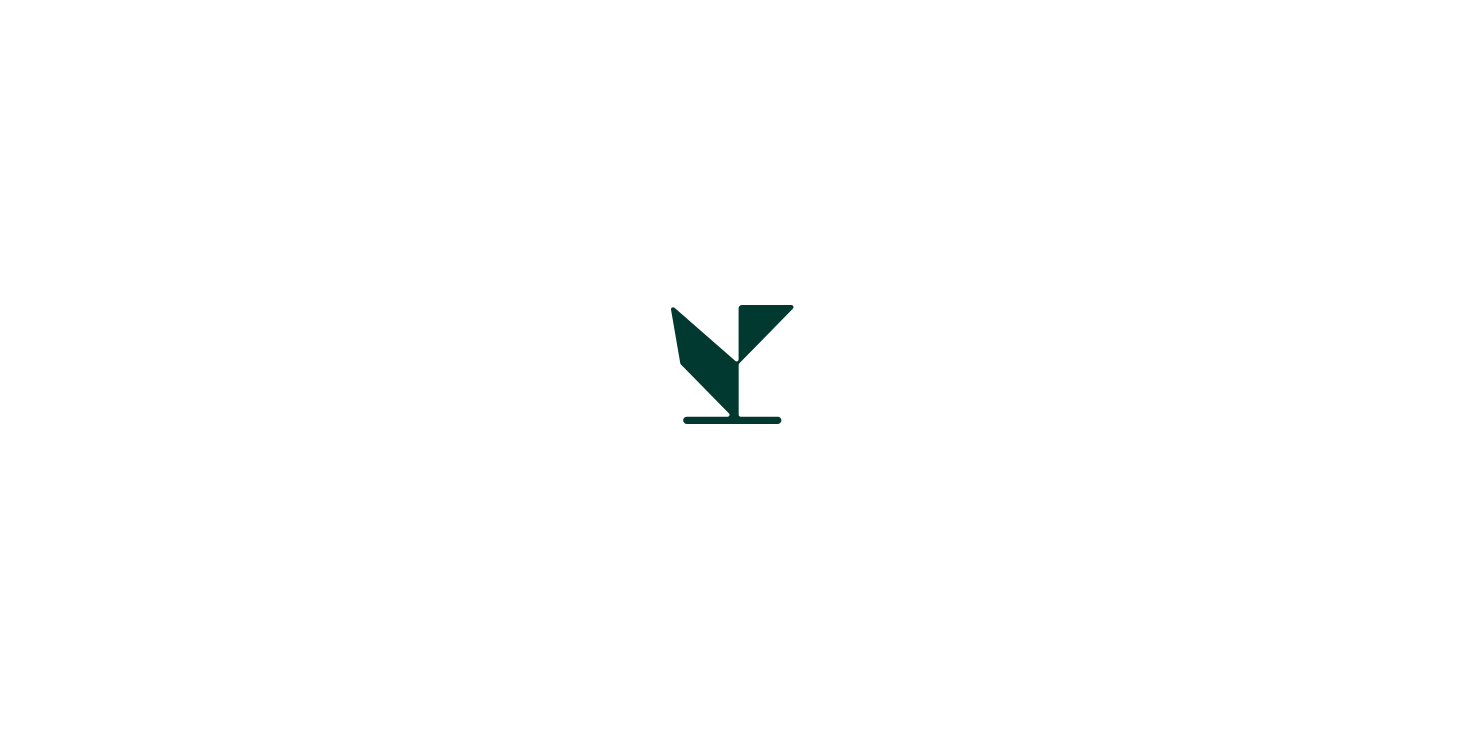 scroll, scrollTop: 0, scrollLeft: 0, axis: both 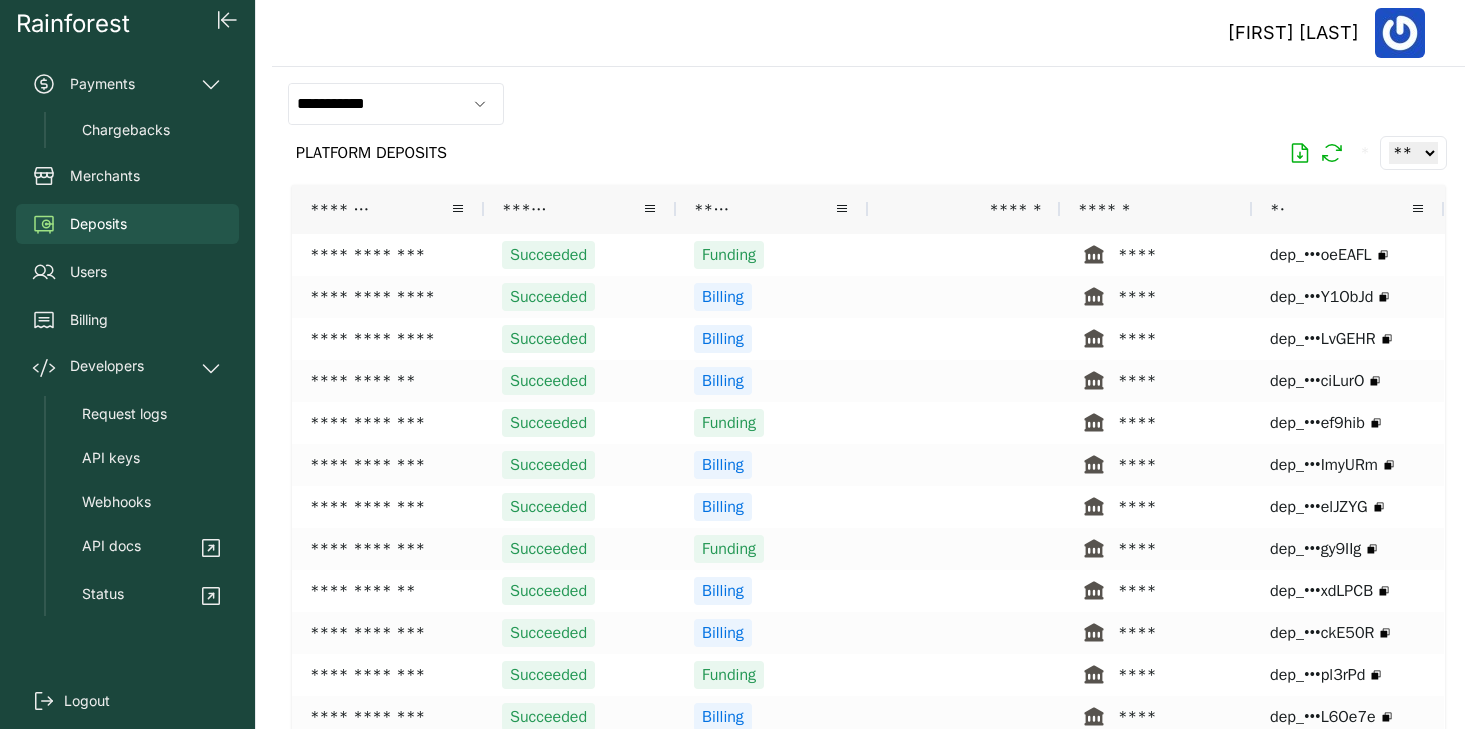 click on "**" at bounding box center [1340, 209] 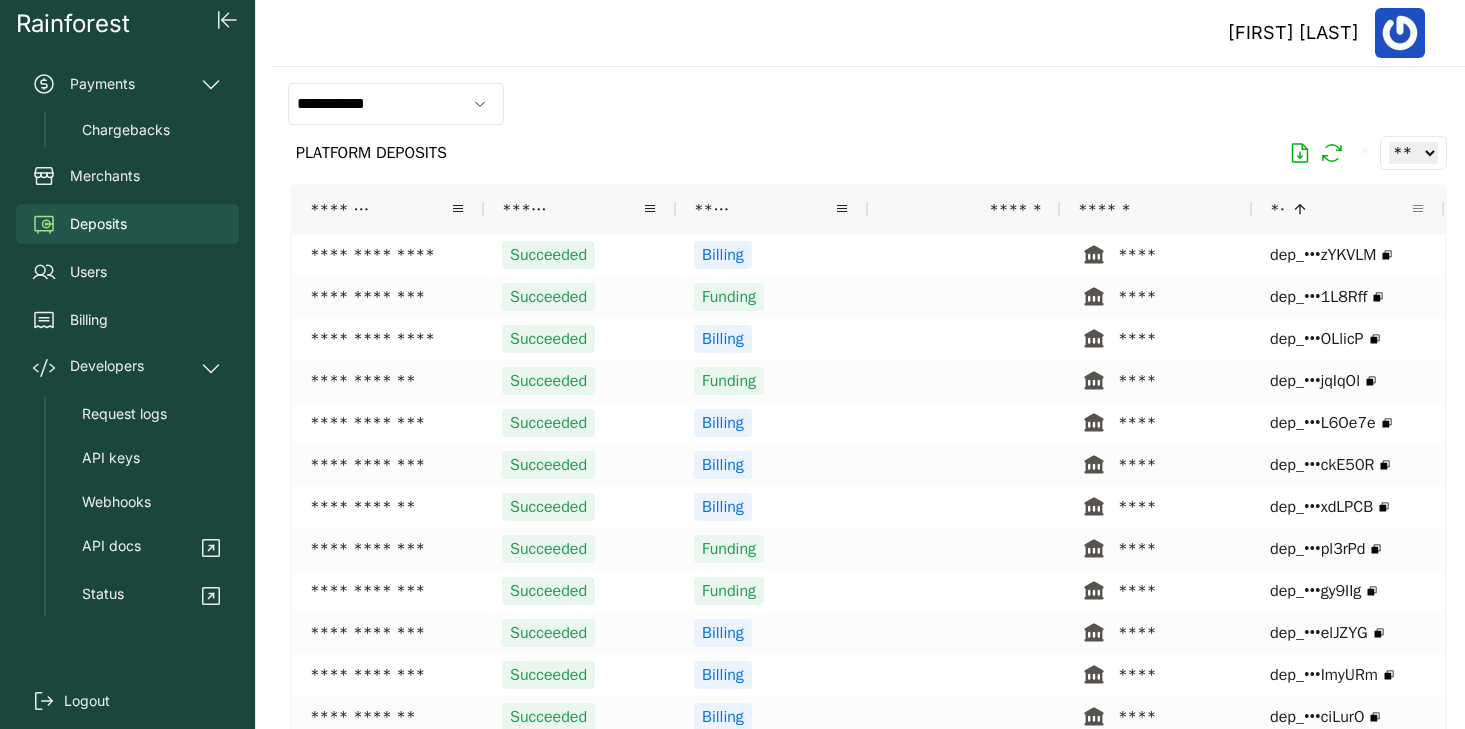 click at bounding box center [1418, 209] 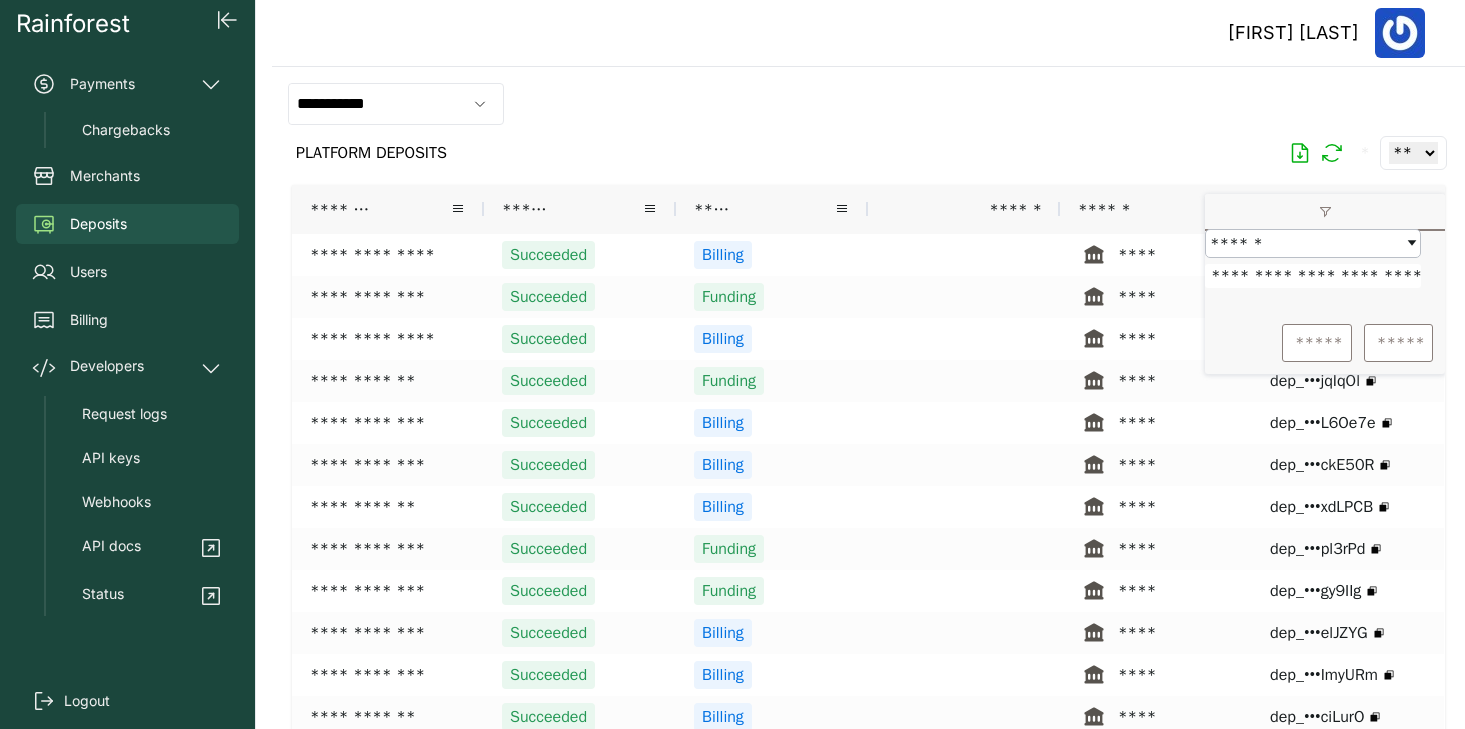 scroll, scrollTop: 0, scrollLeft: 72, axis: horizontal 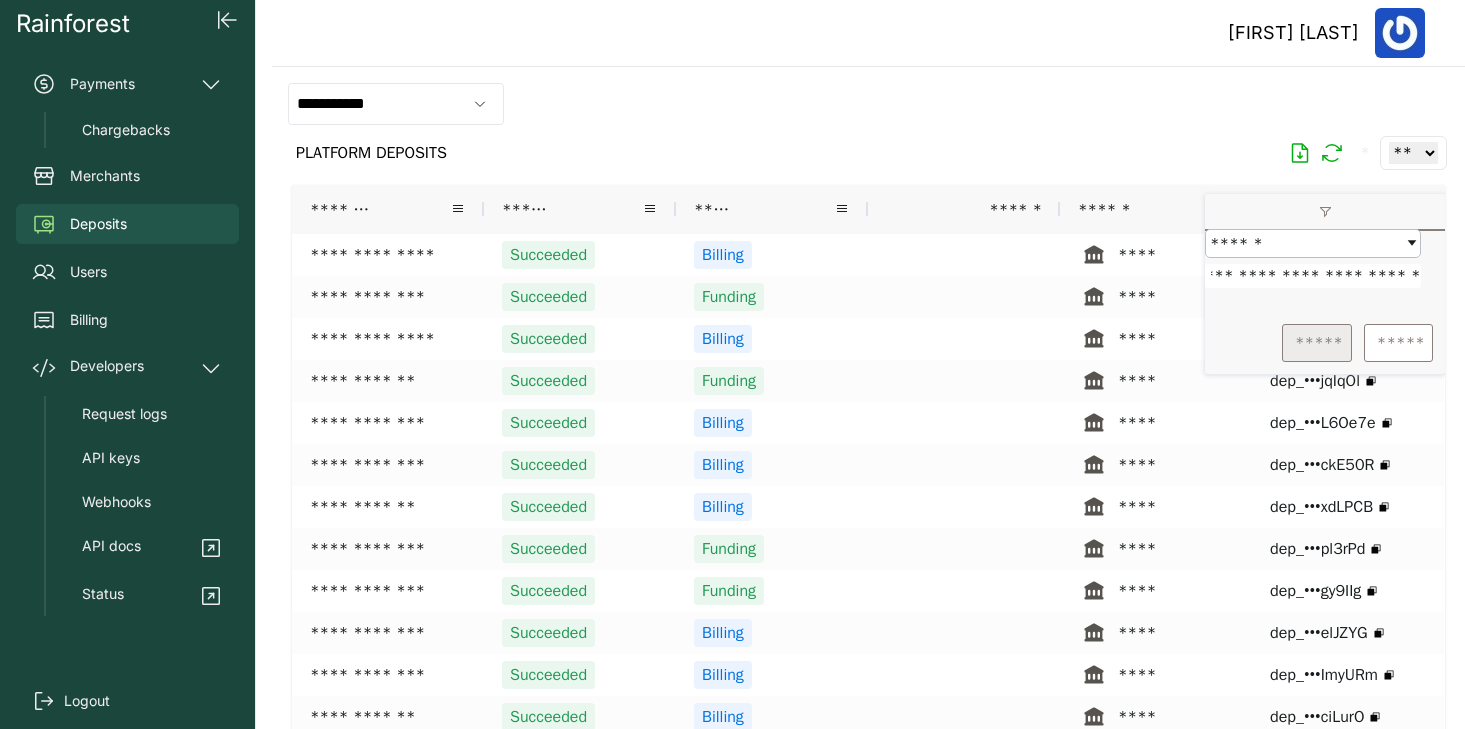 type on "**********" 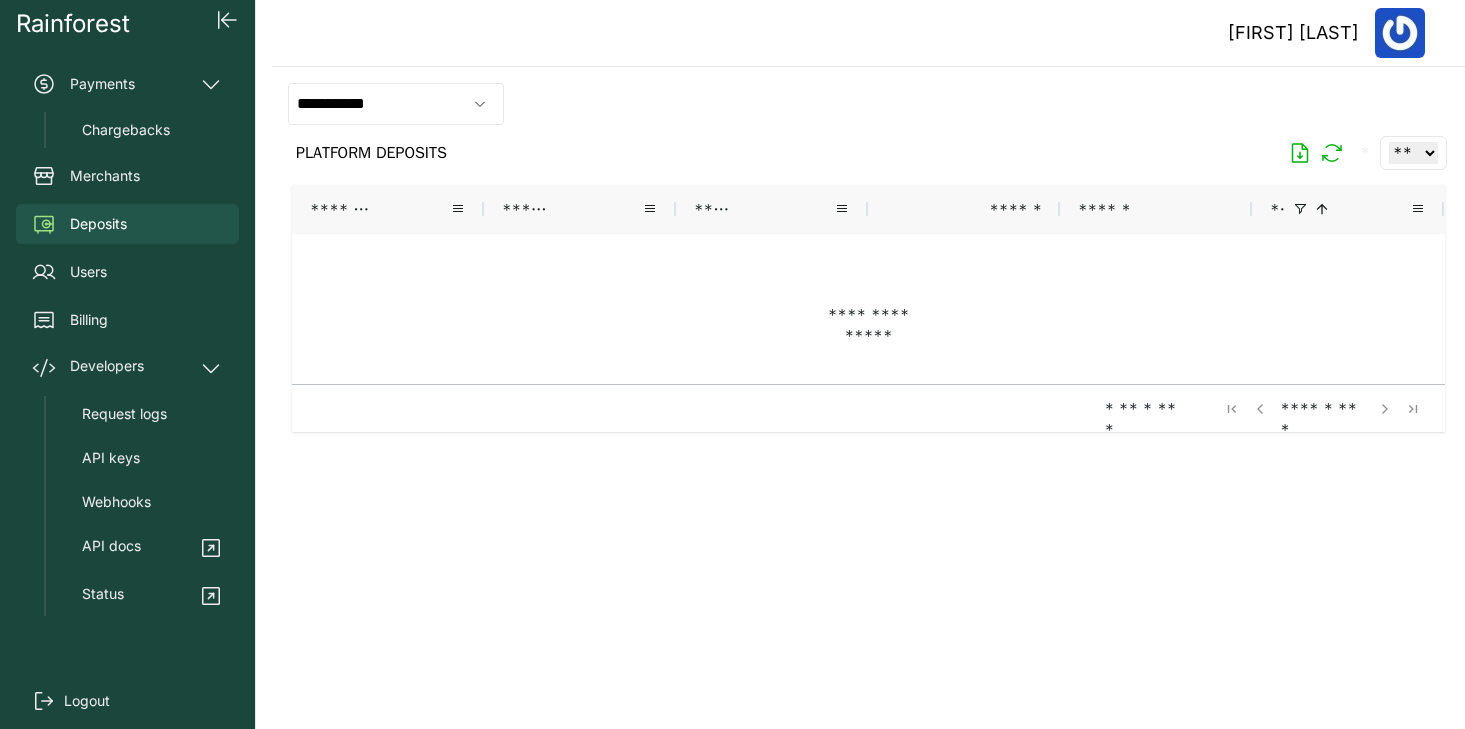 click at bounding box center [868, 309] 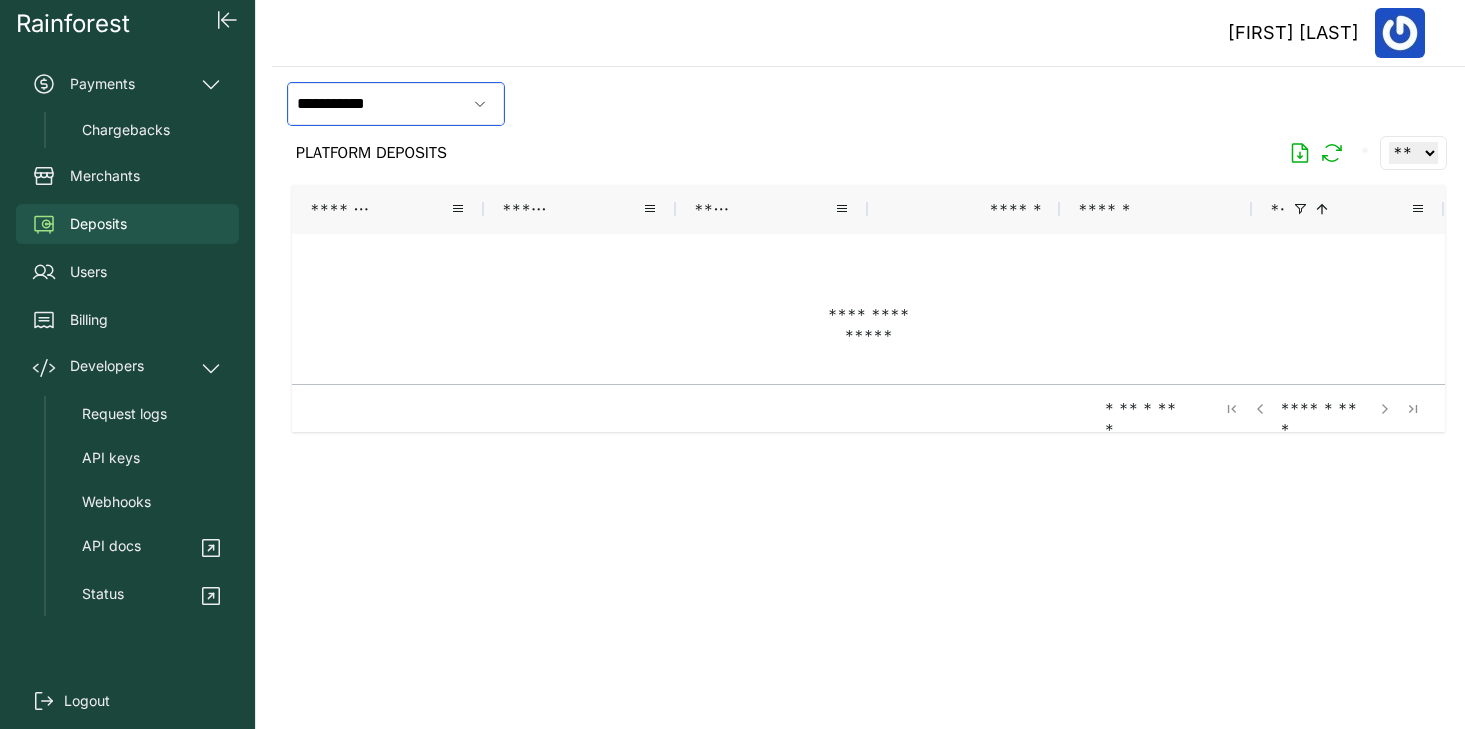 click on "**********" at bounding box center [377, 104] 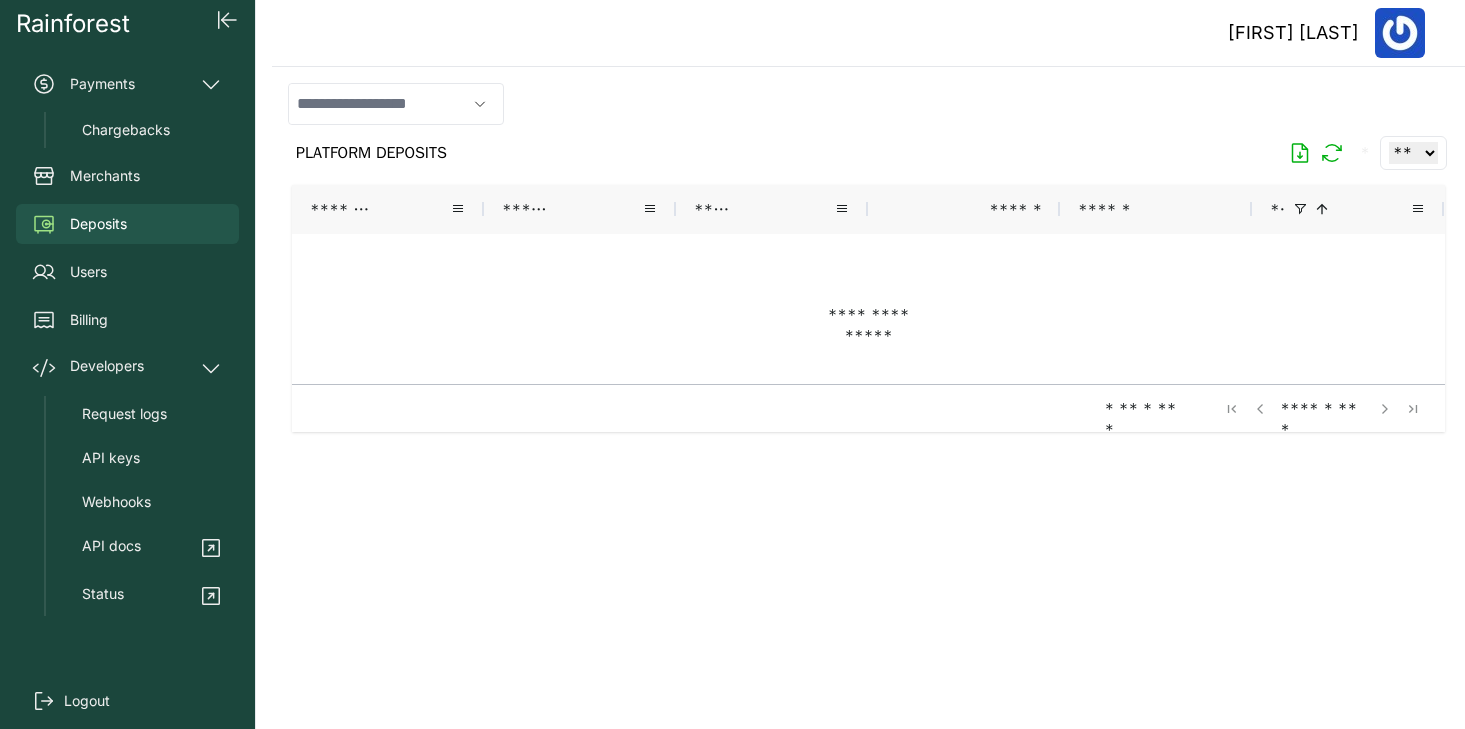 type on "**********" 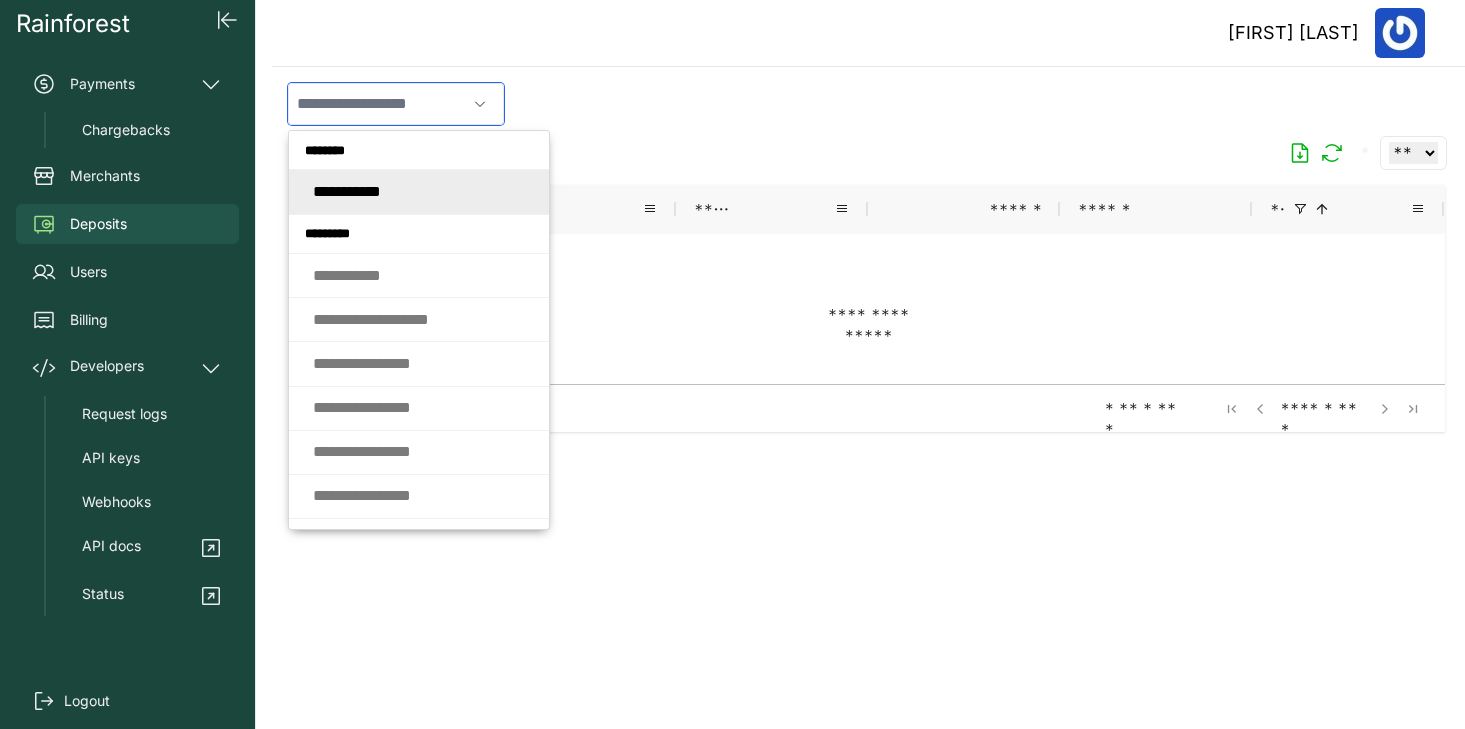 paste on "**********" 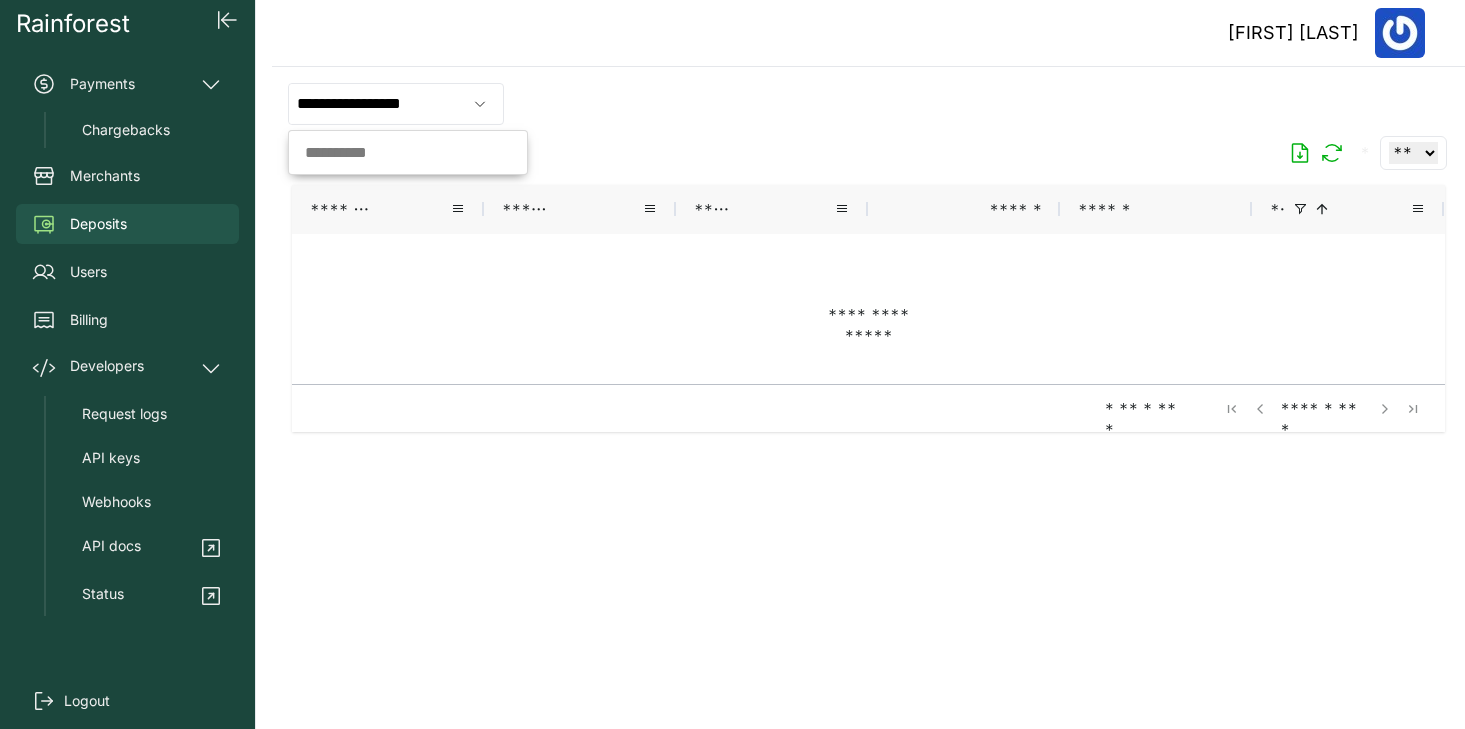 type on "**********" 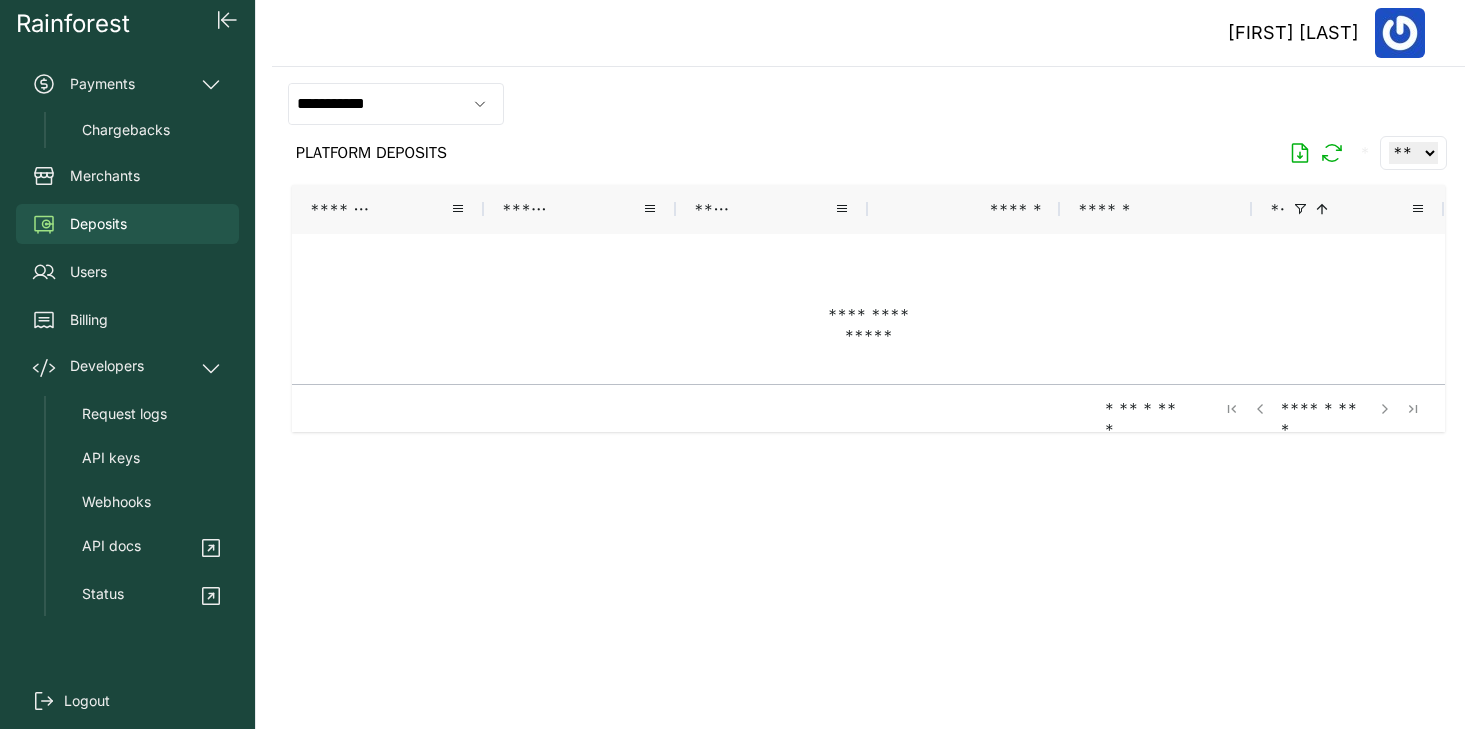 click on "[FIRST] [LAST]" at bounding box center (868, 33) 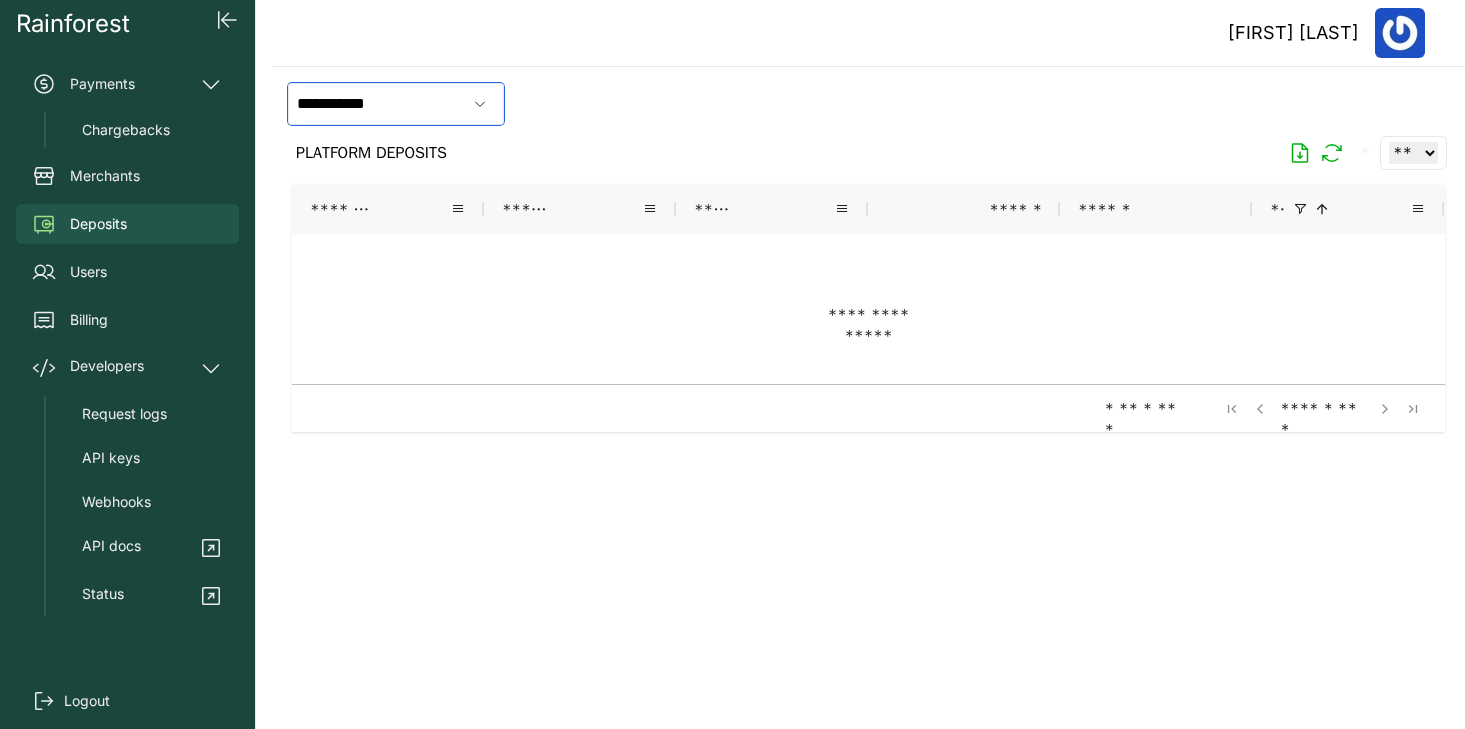 click on "**********" at bounding box center [377, 104] 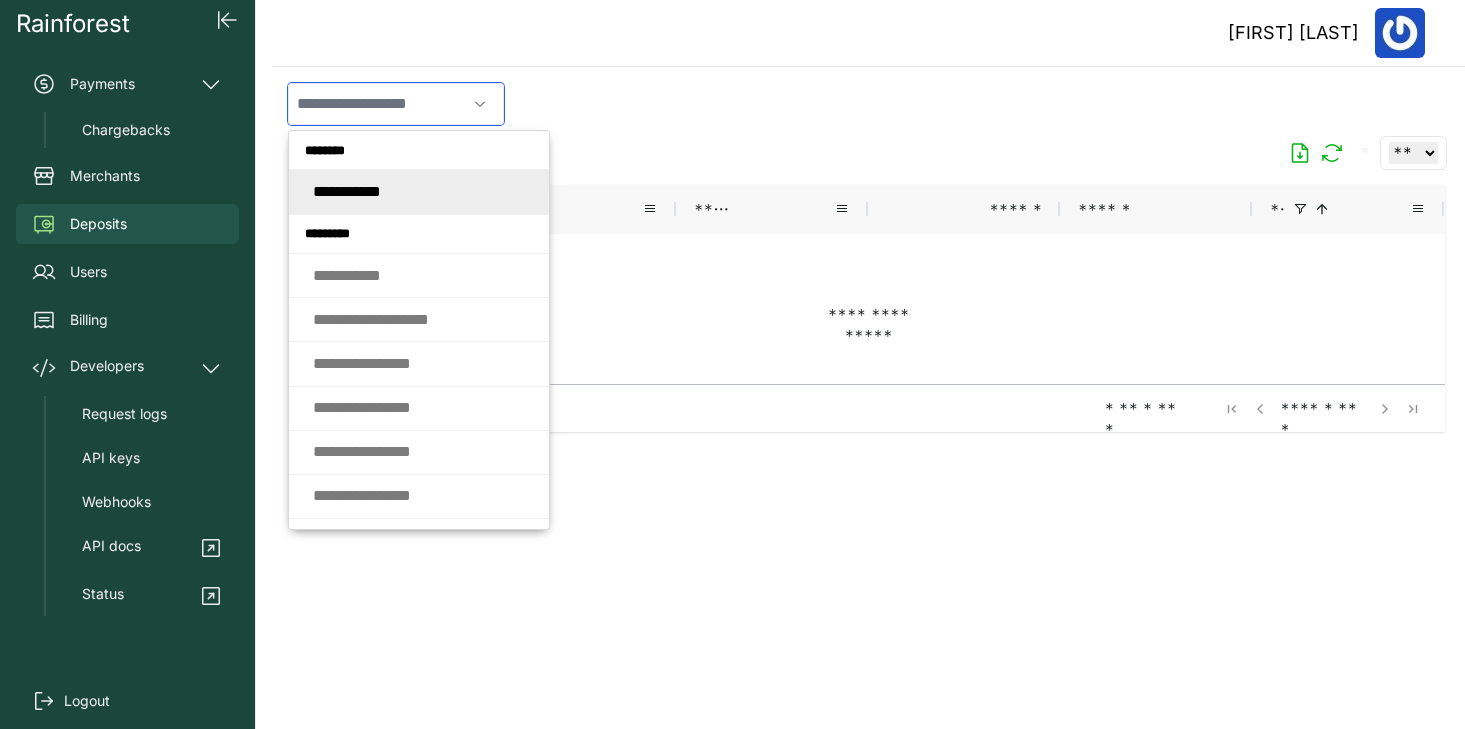 paste on "**********" 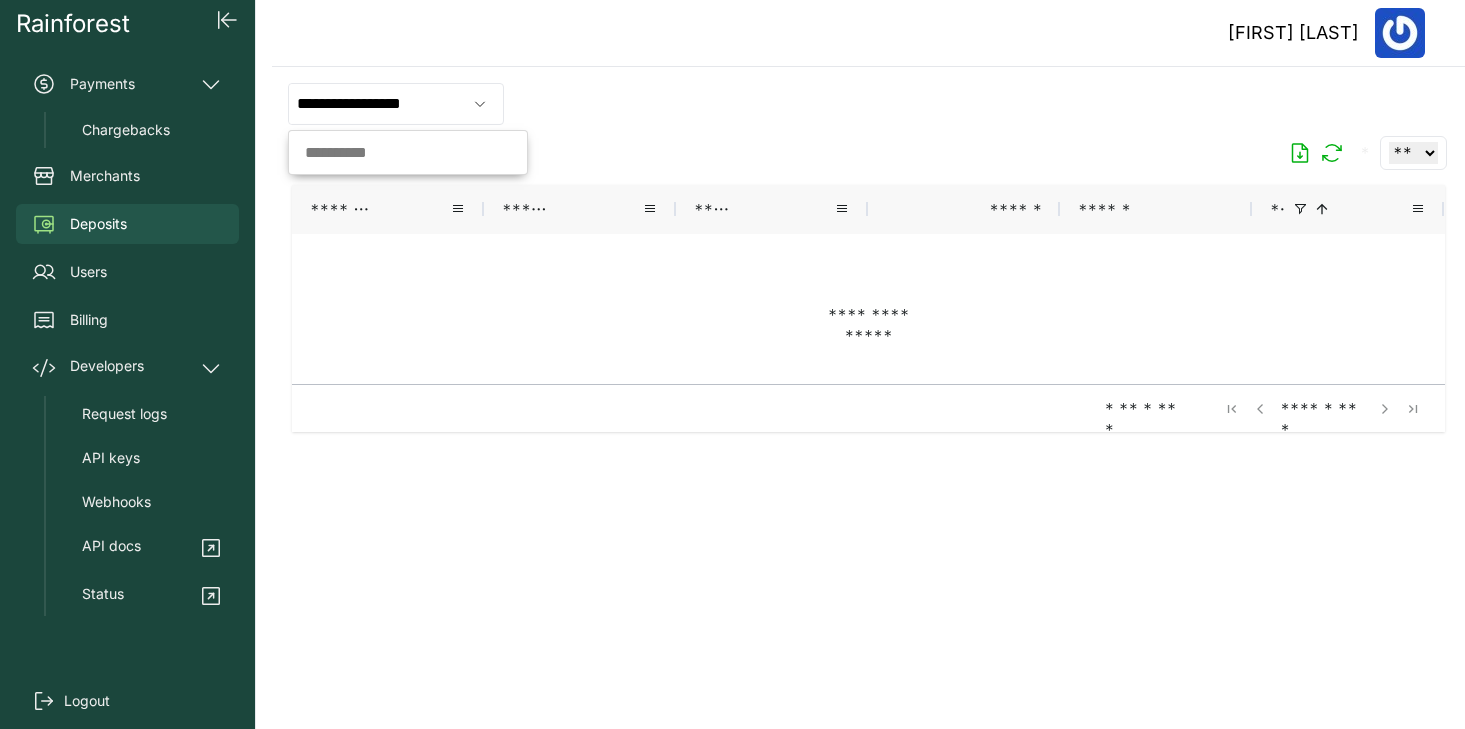 type on "**********" 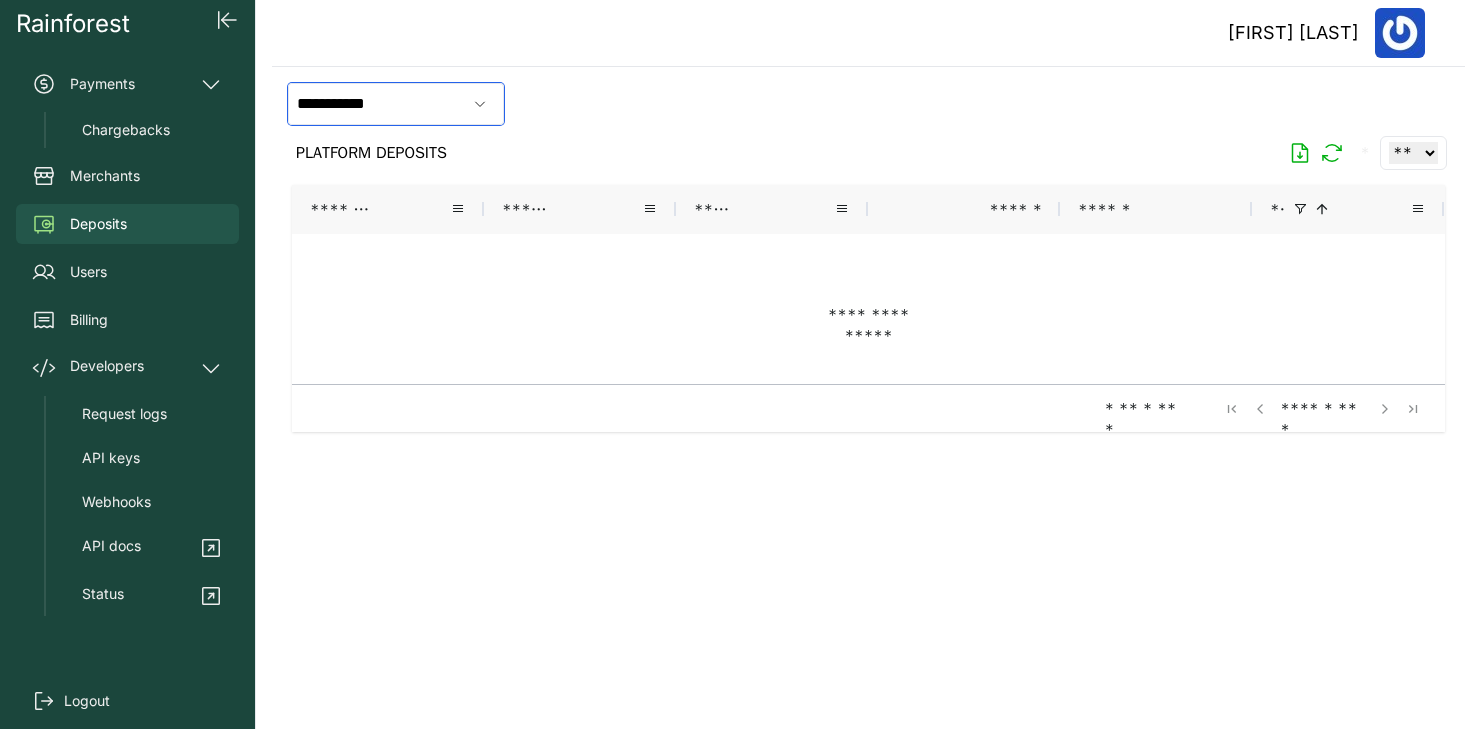 click on "**********" at bounding box center (377, 104) 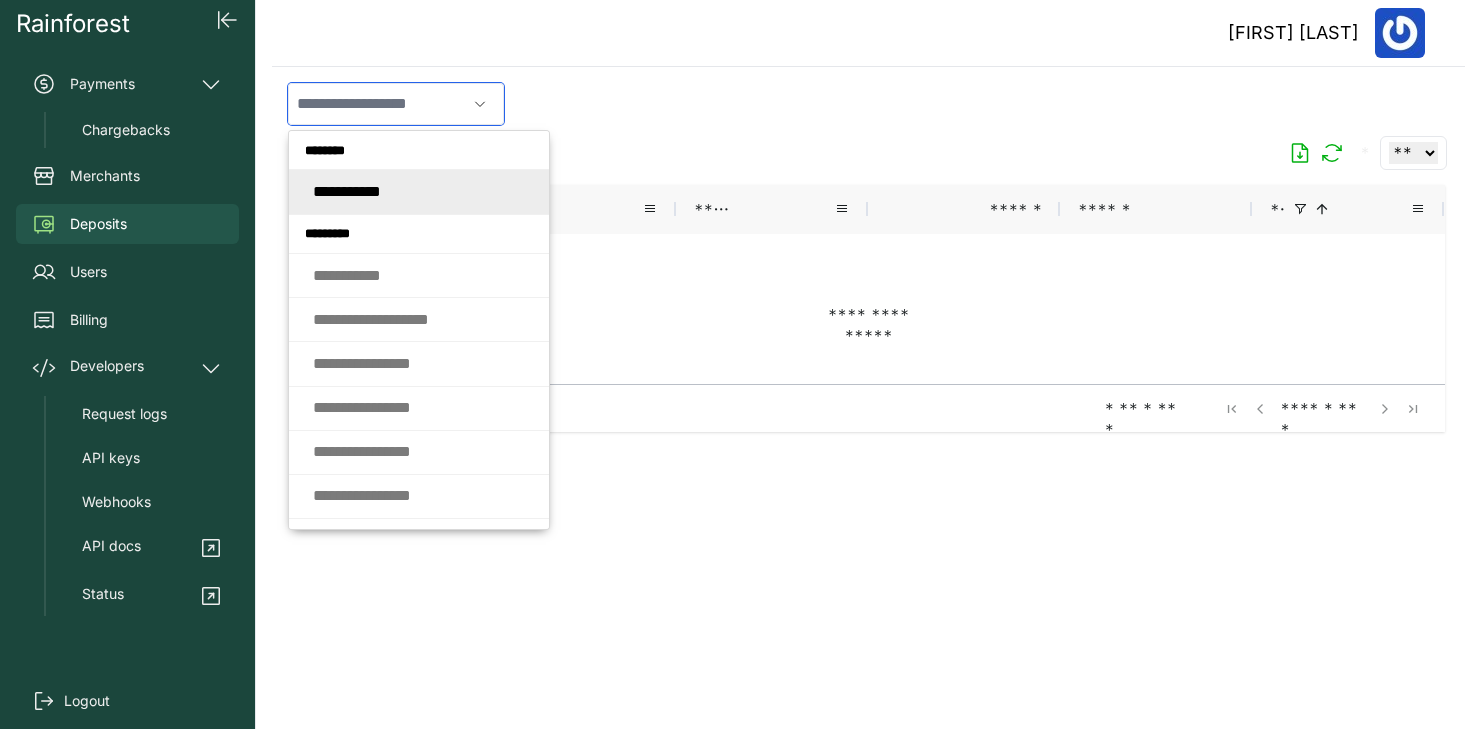 paste on "**********" 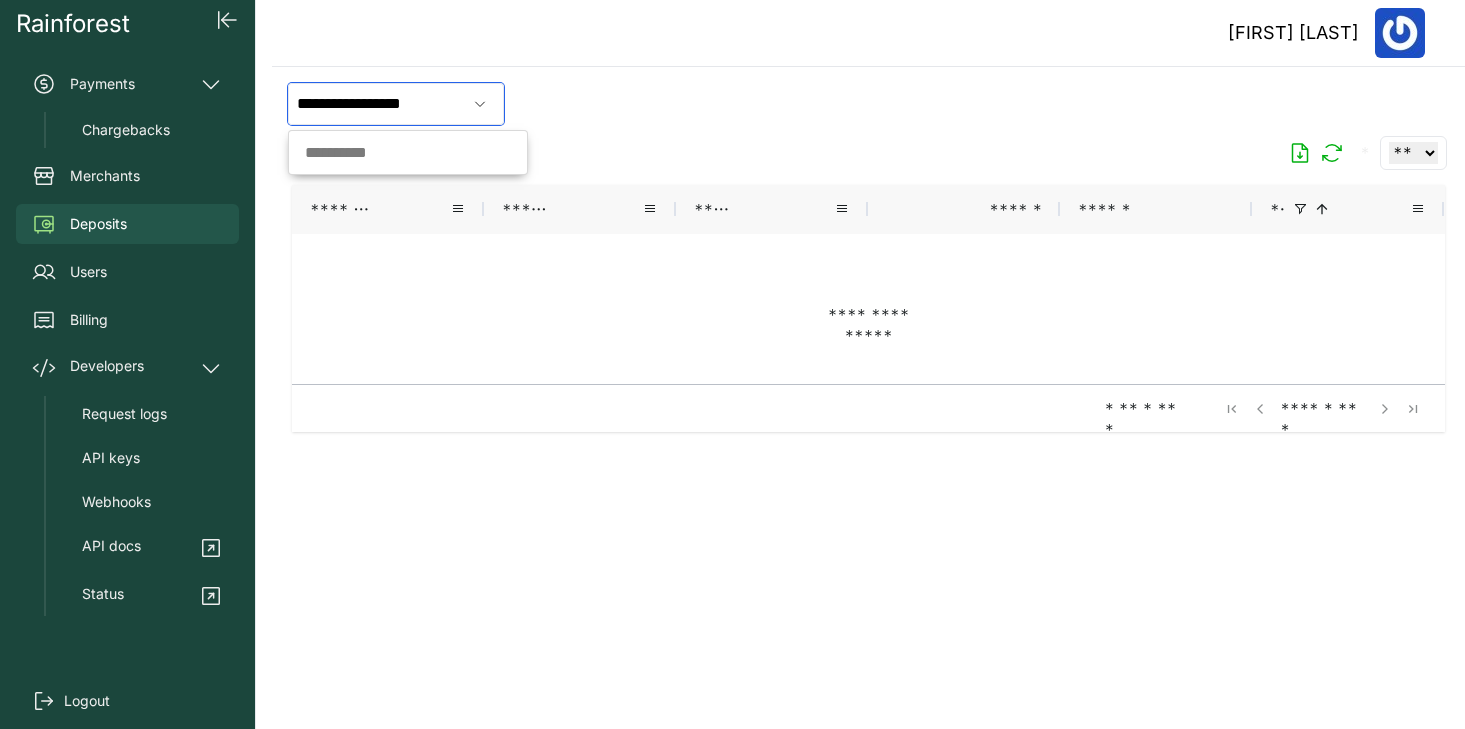 click on "**********" at bounding box center [377, 104] 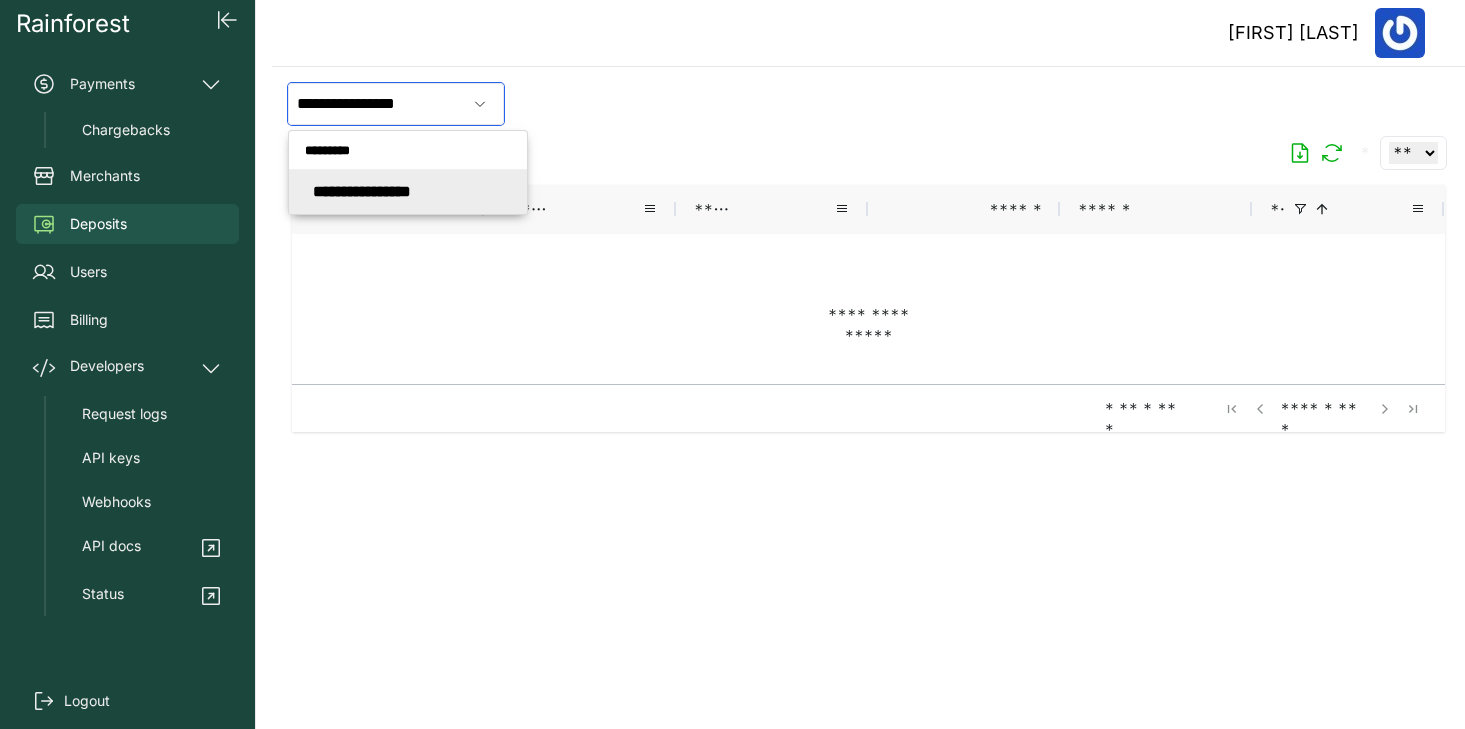 click on "**********" 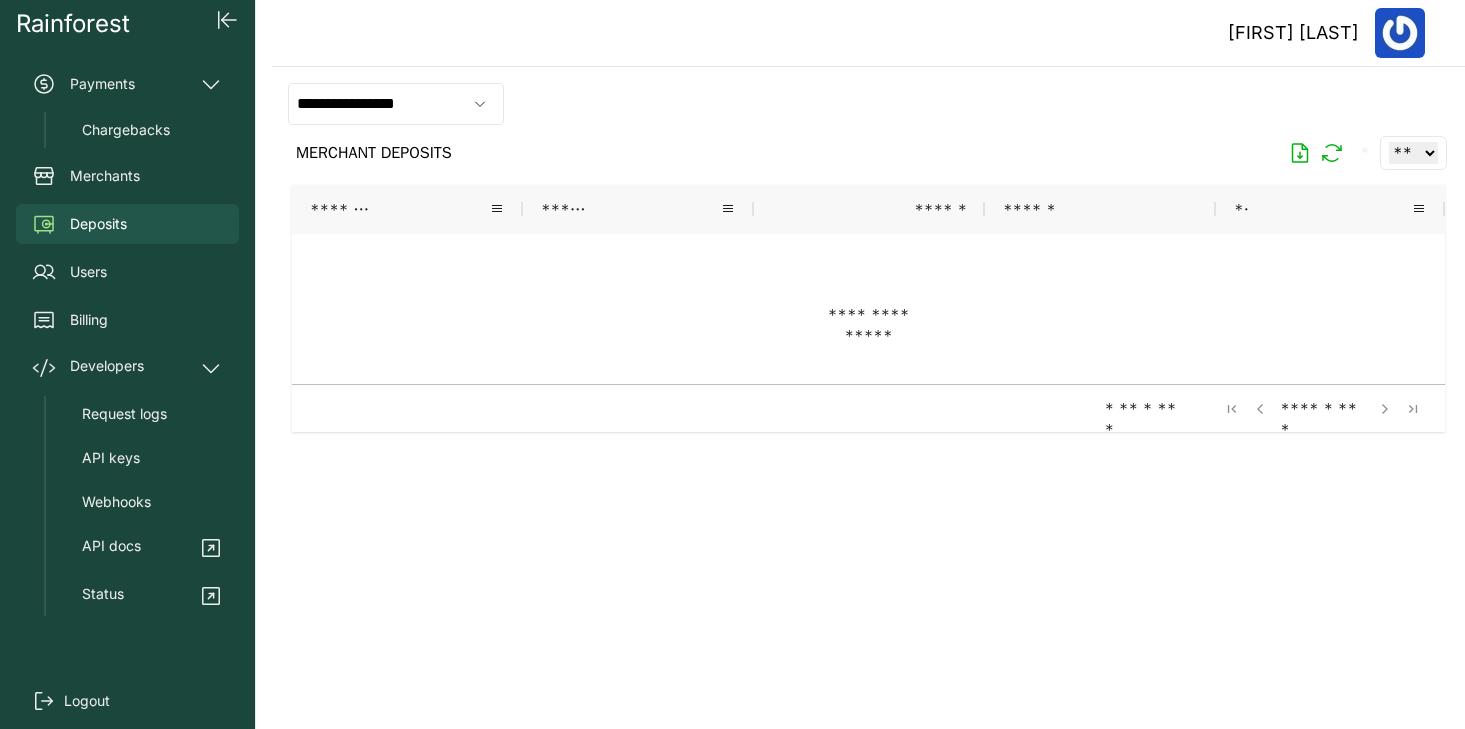 click on "**" at bounding box center [1322, 209] 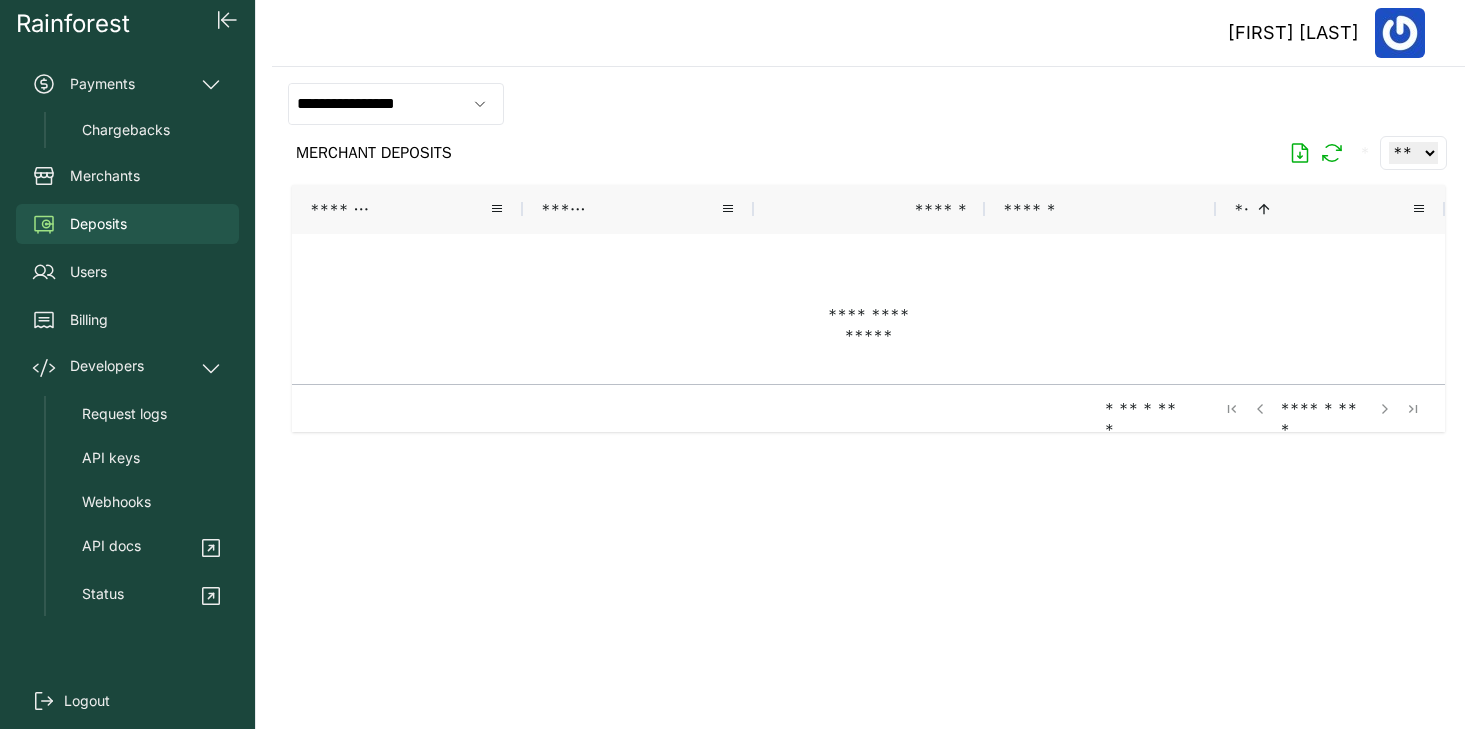 click on "**
*" at bounding box center [1322, 209] 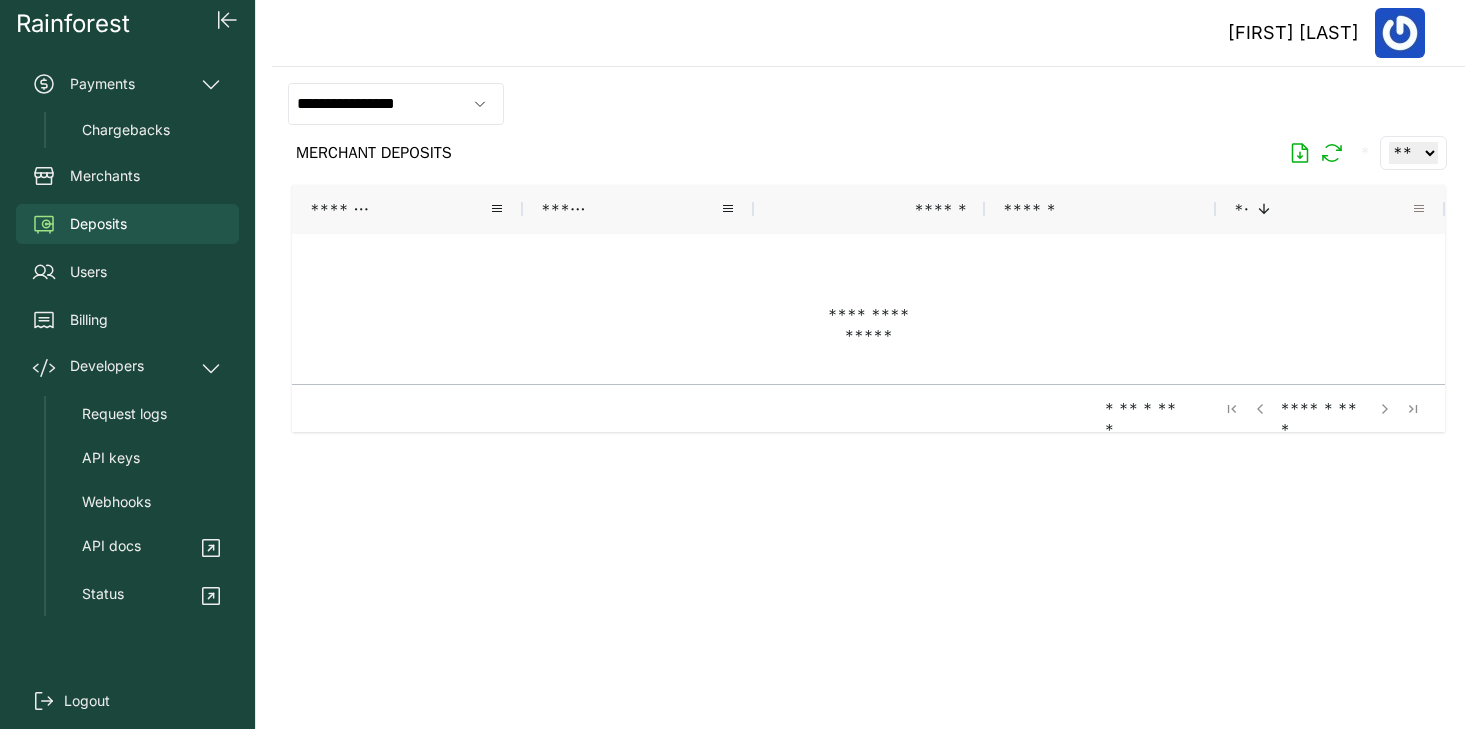 click at bounding box center (1419, 209) 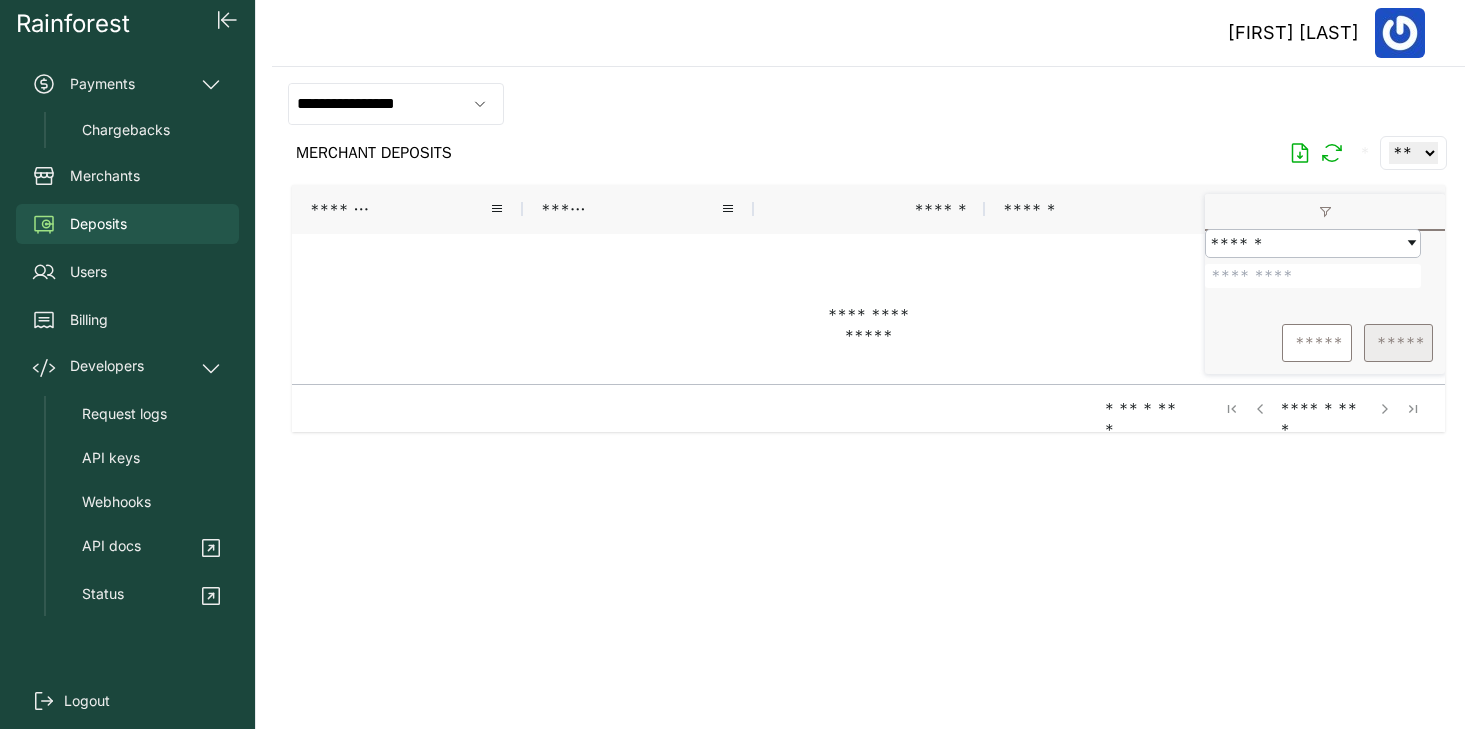 click on "*****" at bounding box center (1398, 343) 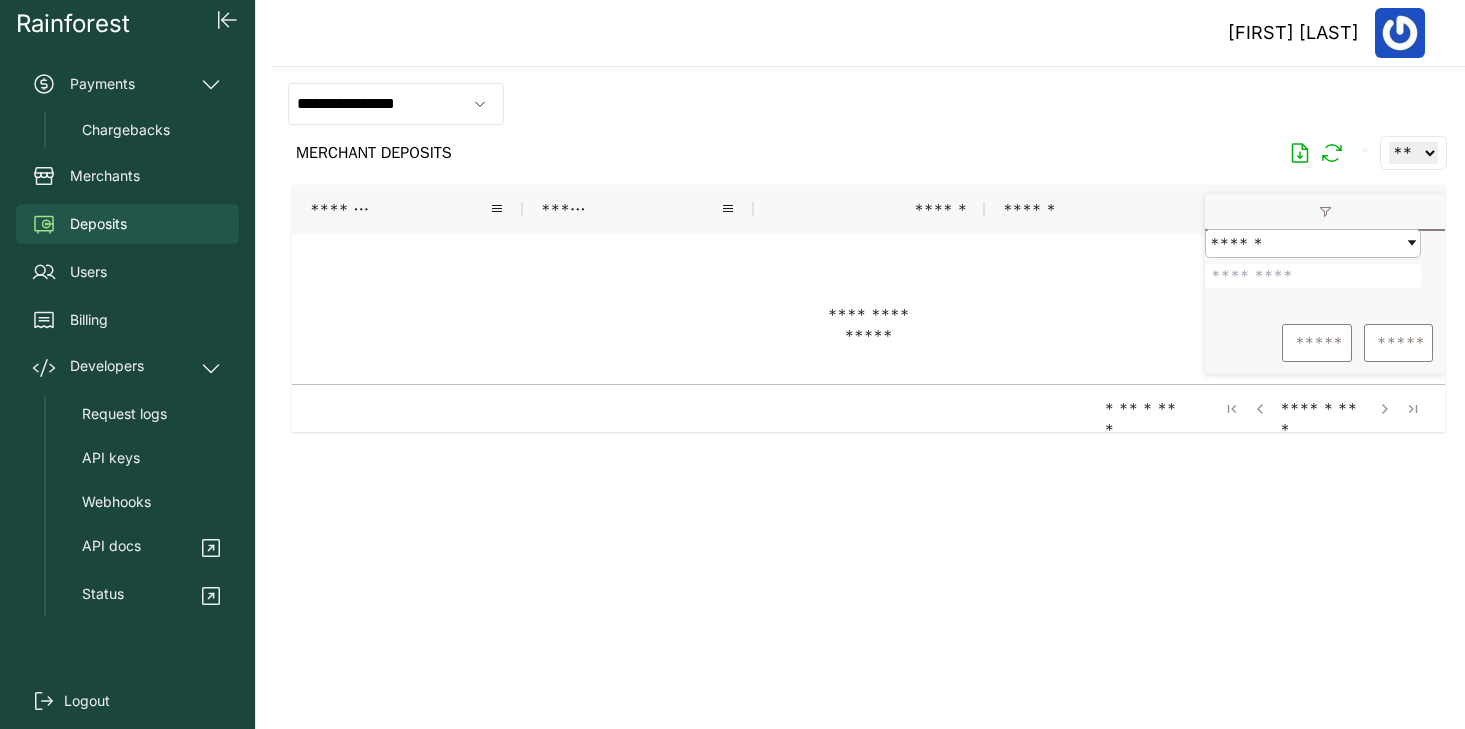 click on "**********" at bounding box center (868, 104) 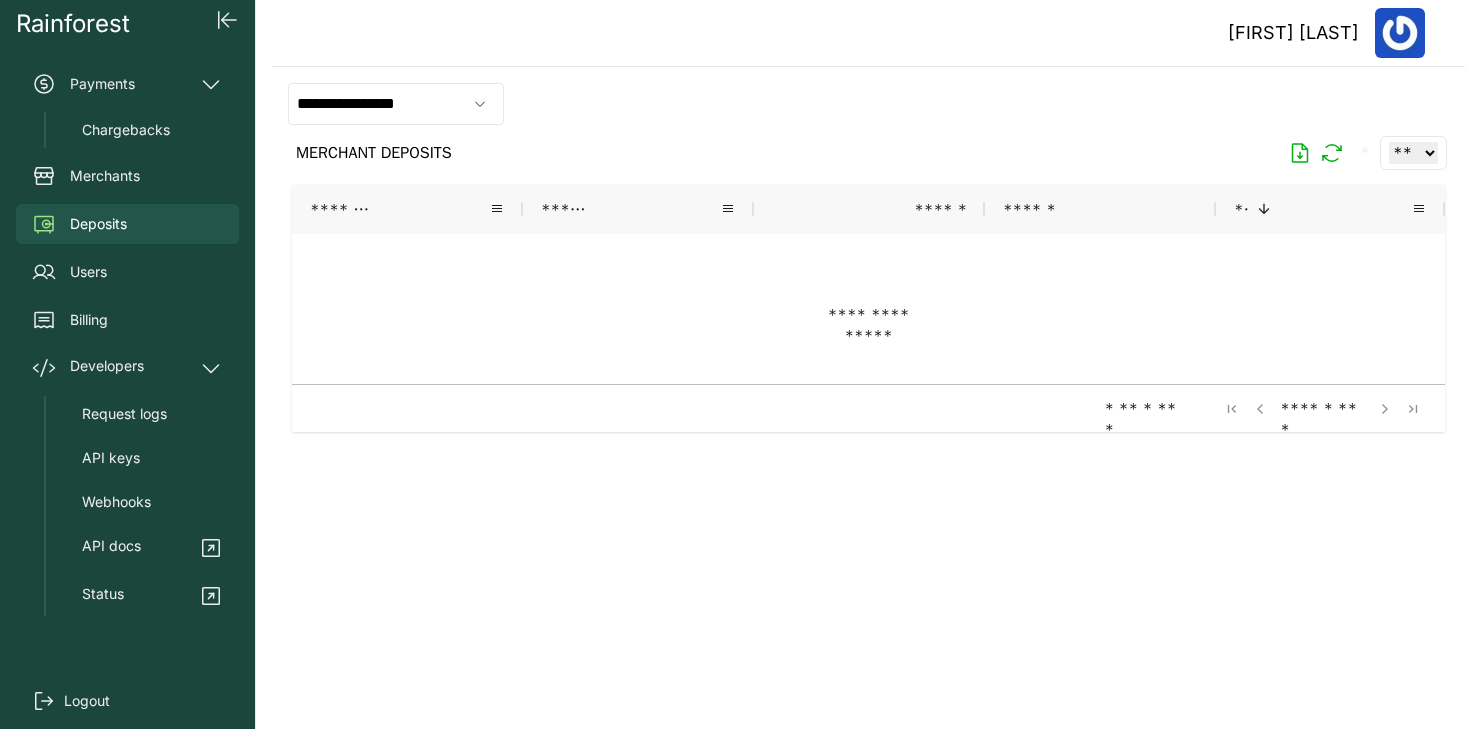 click on "Deposits" at bounding box center [98, 224] 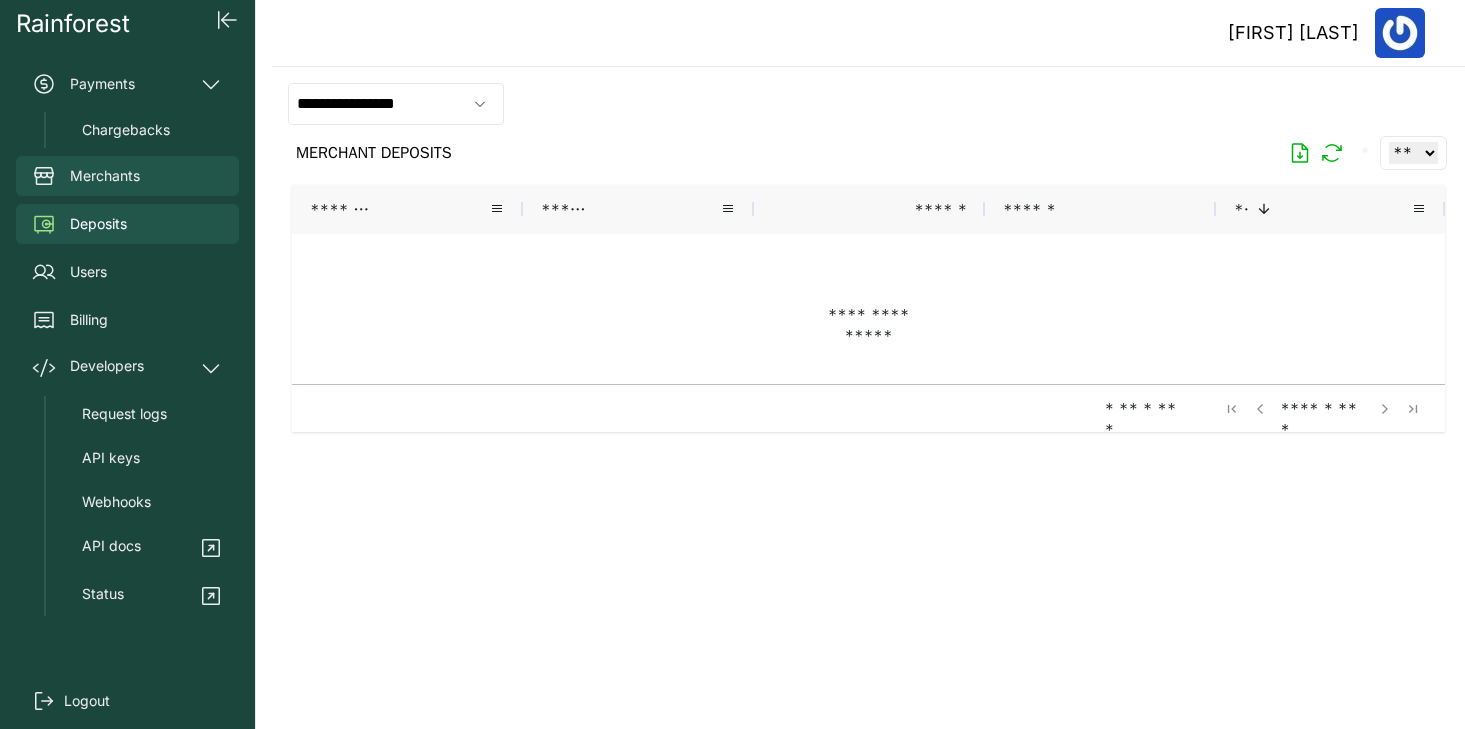 click on "Merchants" at bounding box center (127, 176) 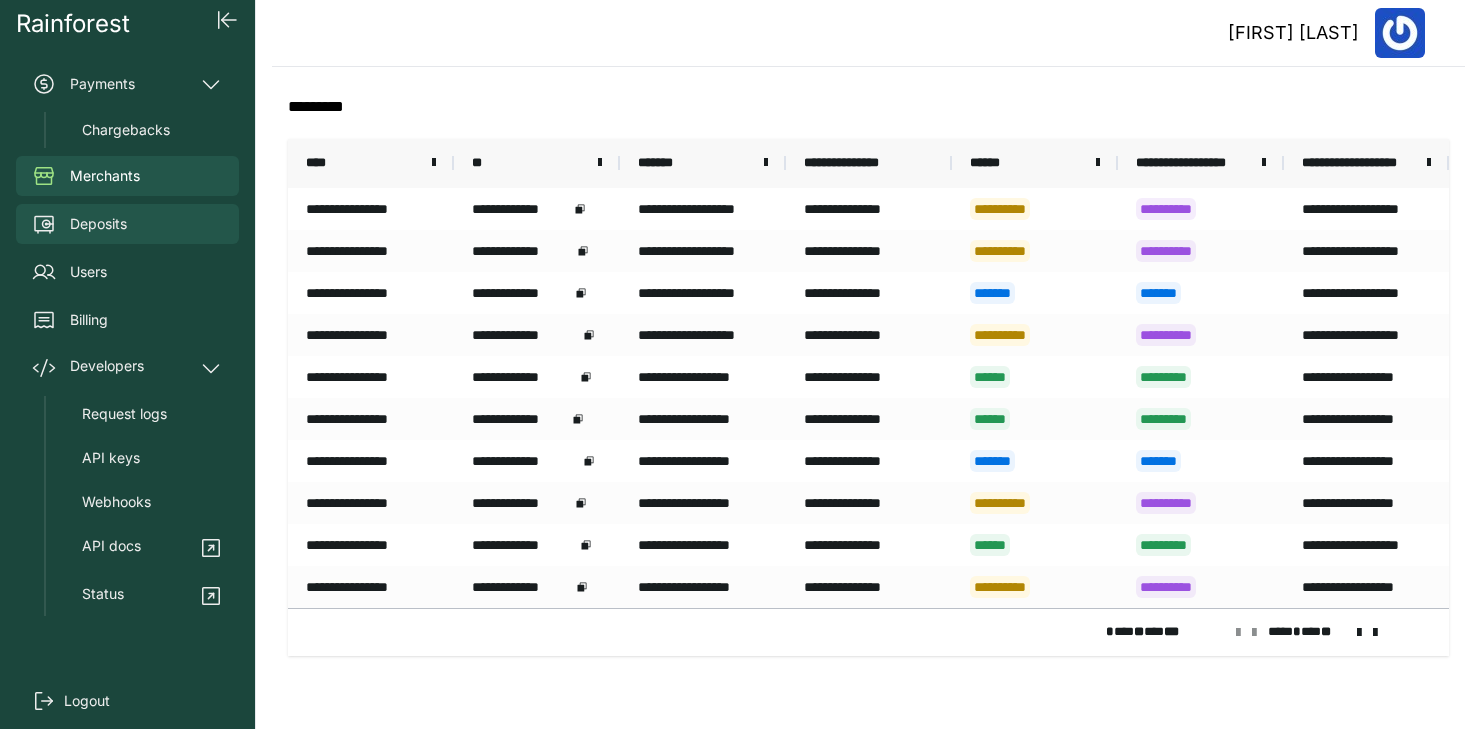 click on "Deposits" at bounding box center [98, 224] 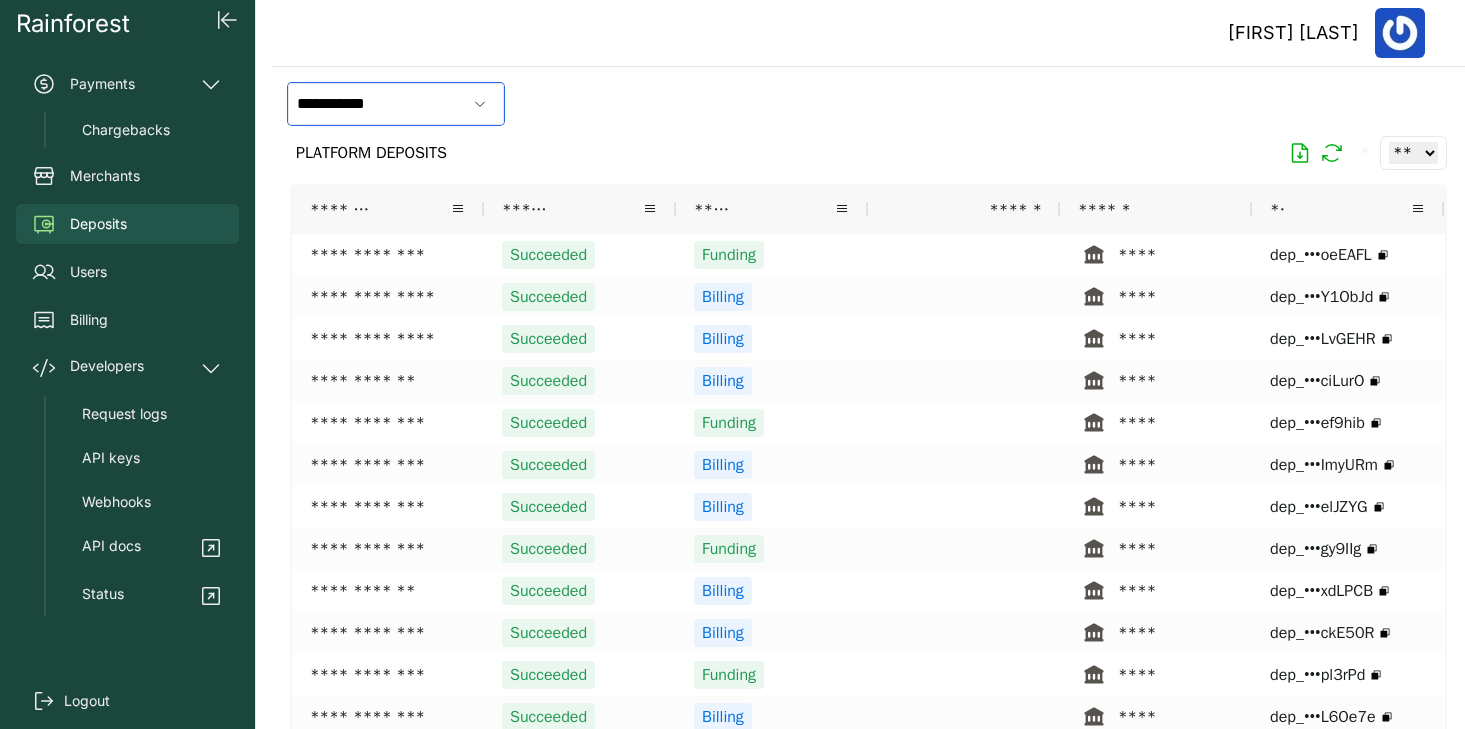 click on "**********" at bounding box center (377, 104) 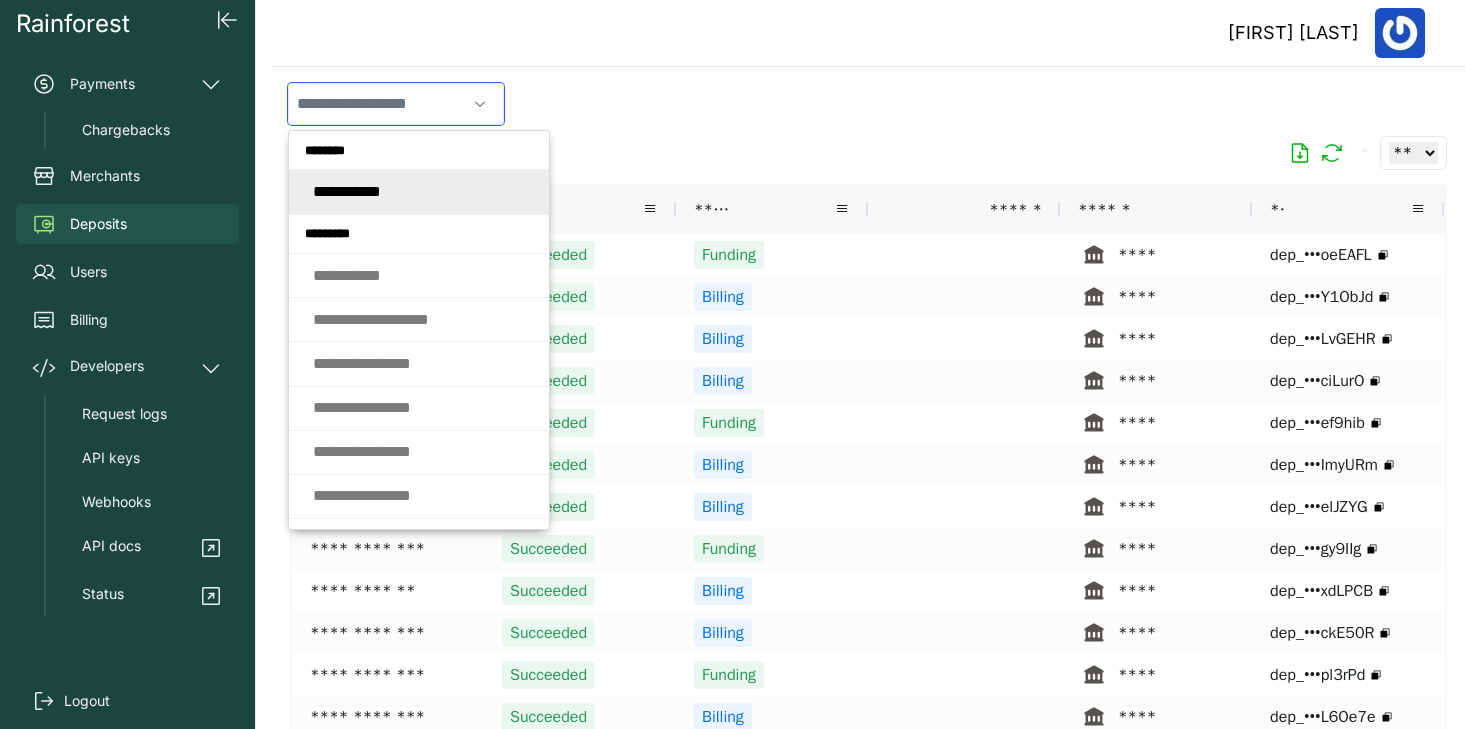 paste on "**********" 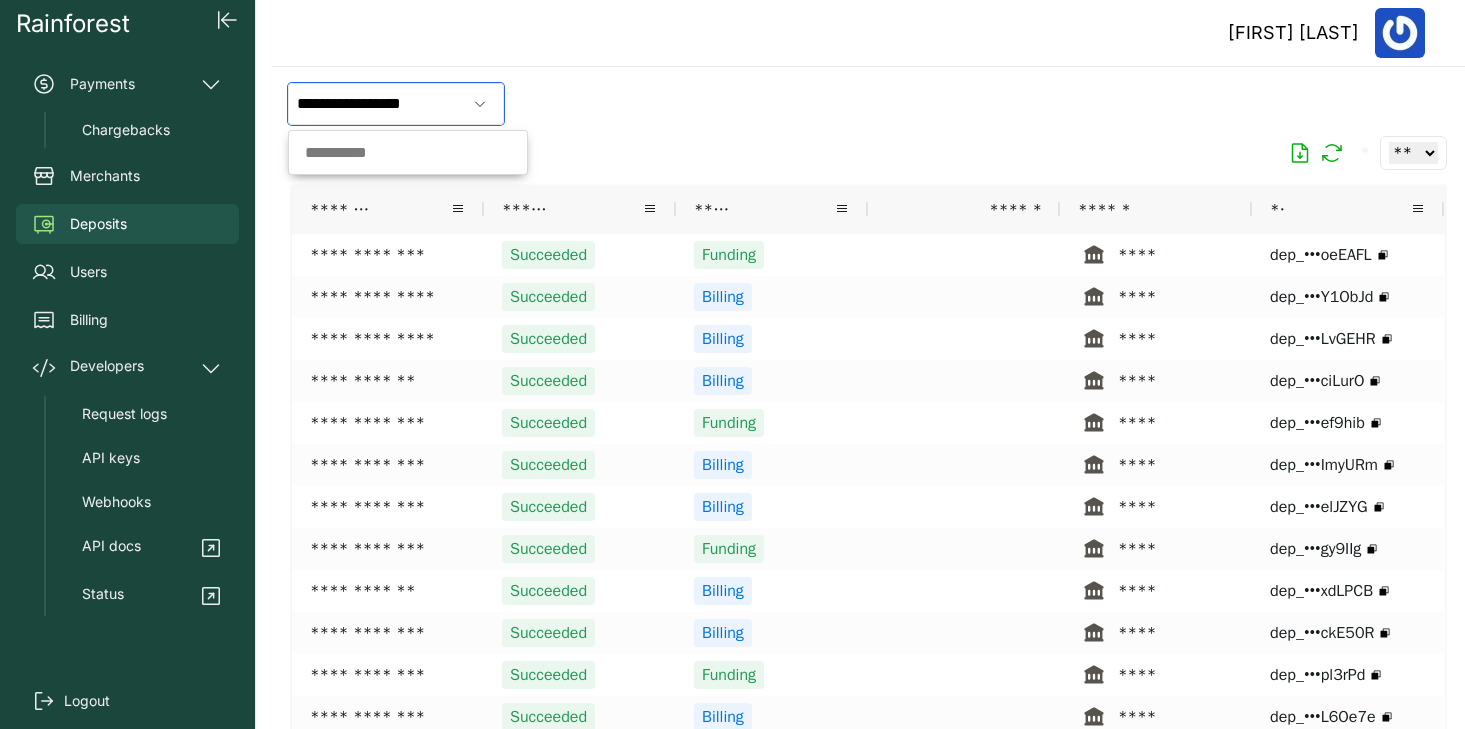 click on "**********" at bounding box center [377, 104] 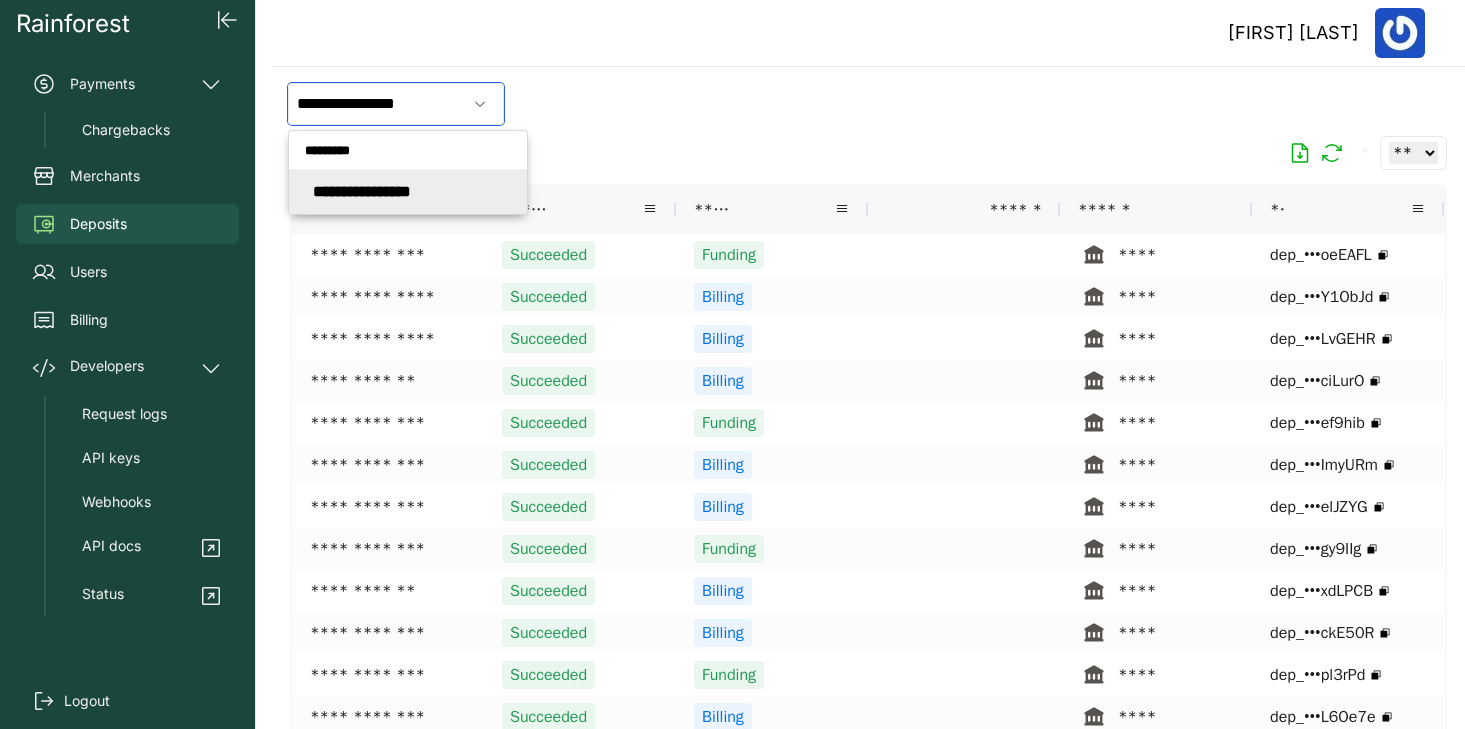 click on "**********" at bounding box center [362, 191] 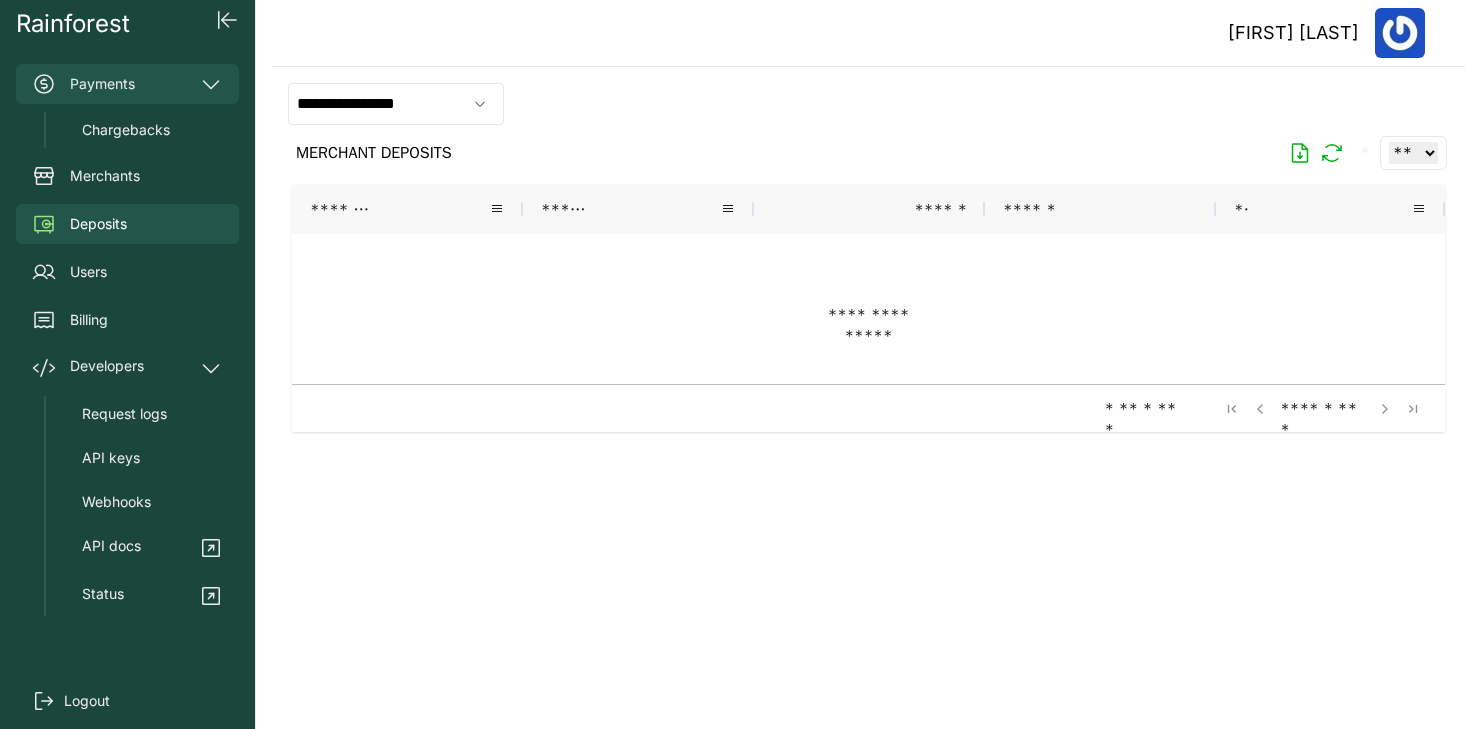 click on "Payments" at bounding box center (127, 84) 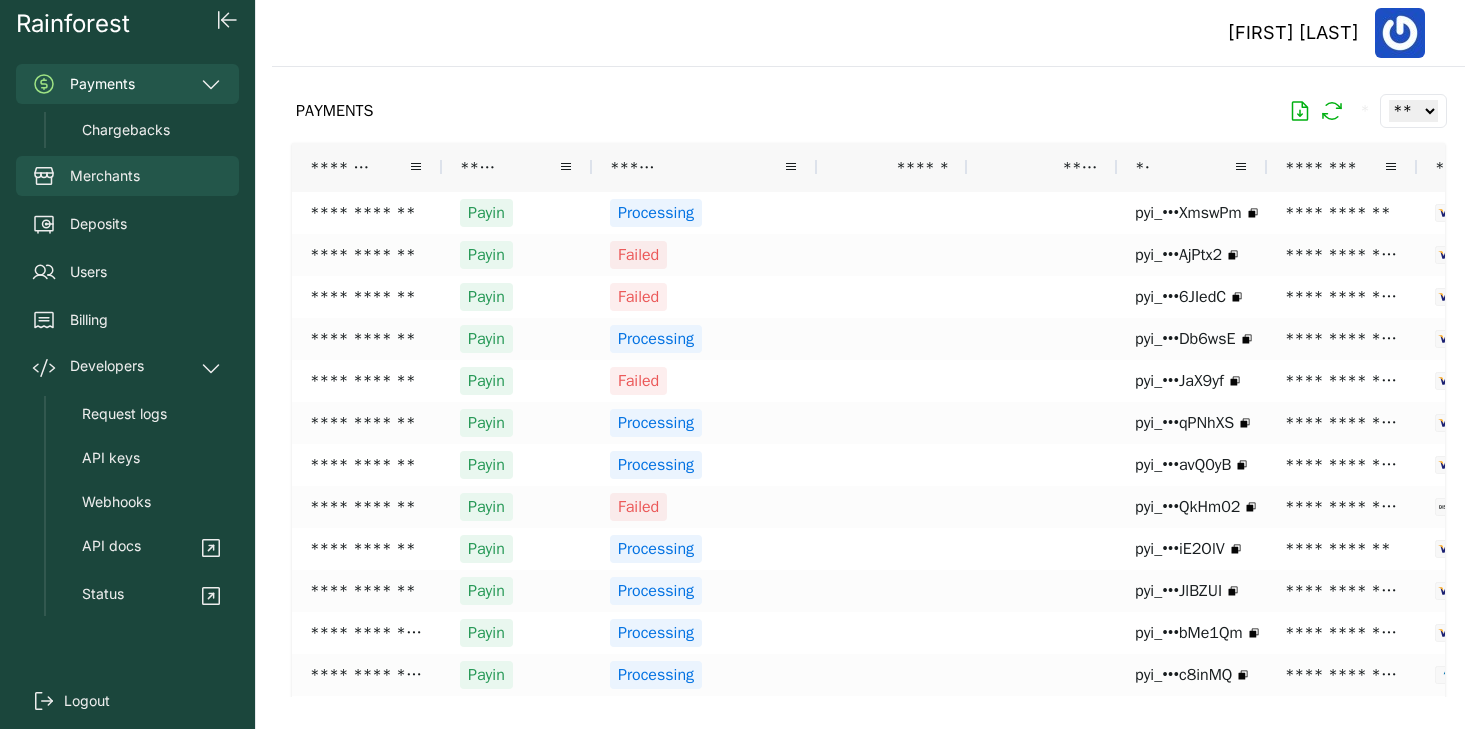 click on "Merchants" at bounding box center (127, 176) 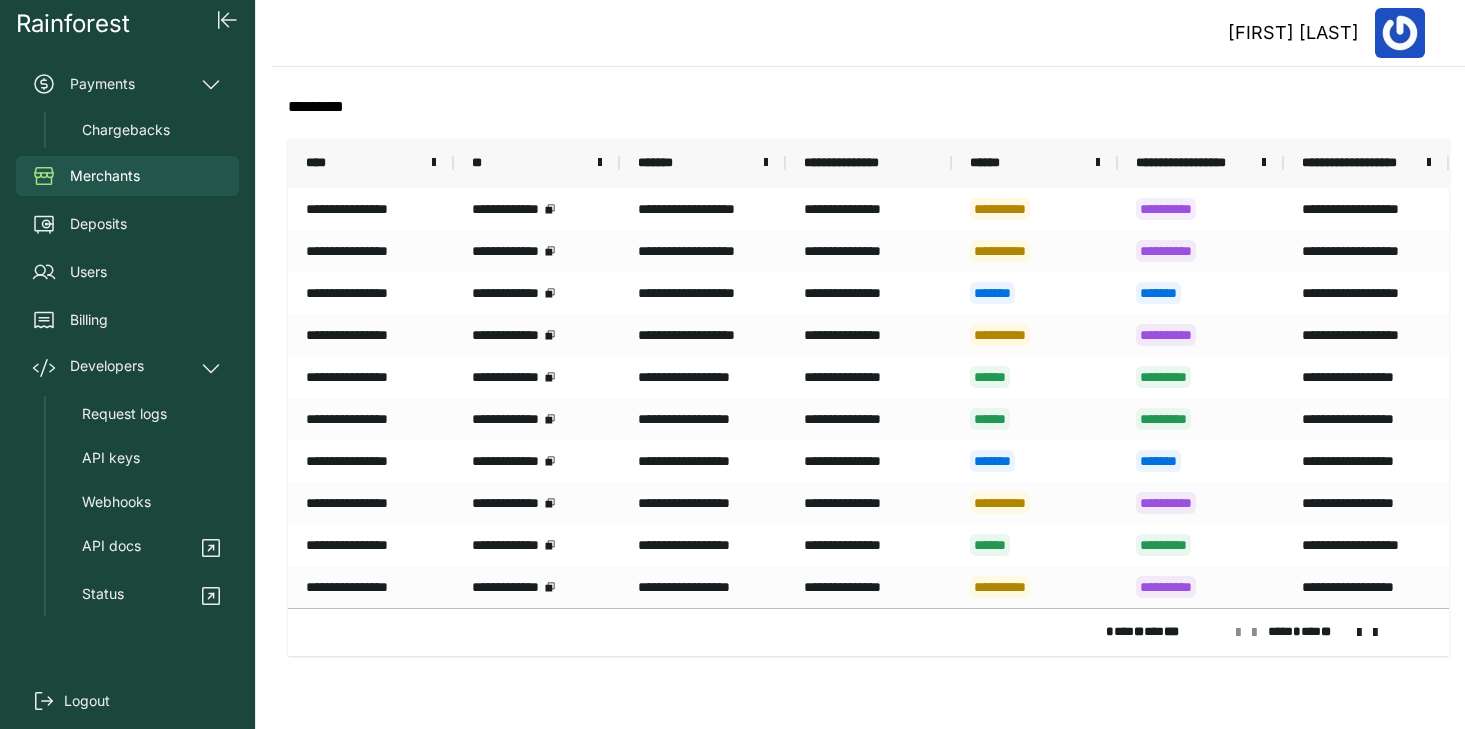click on "Merchants" at bounding box center [127, 176] 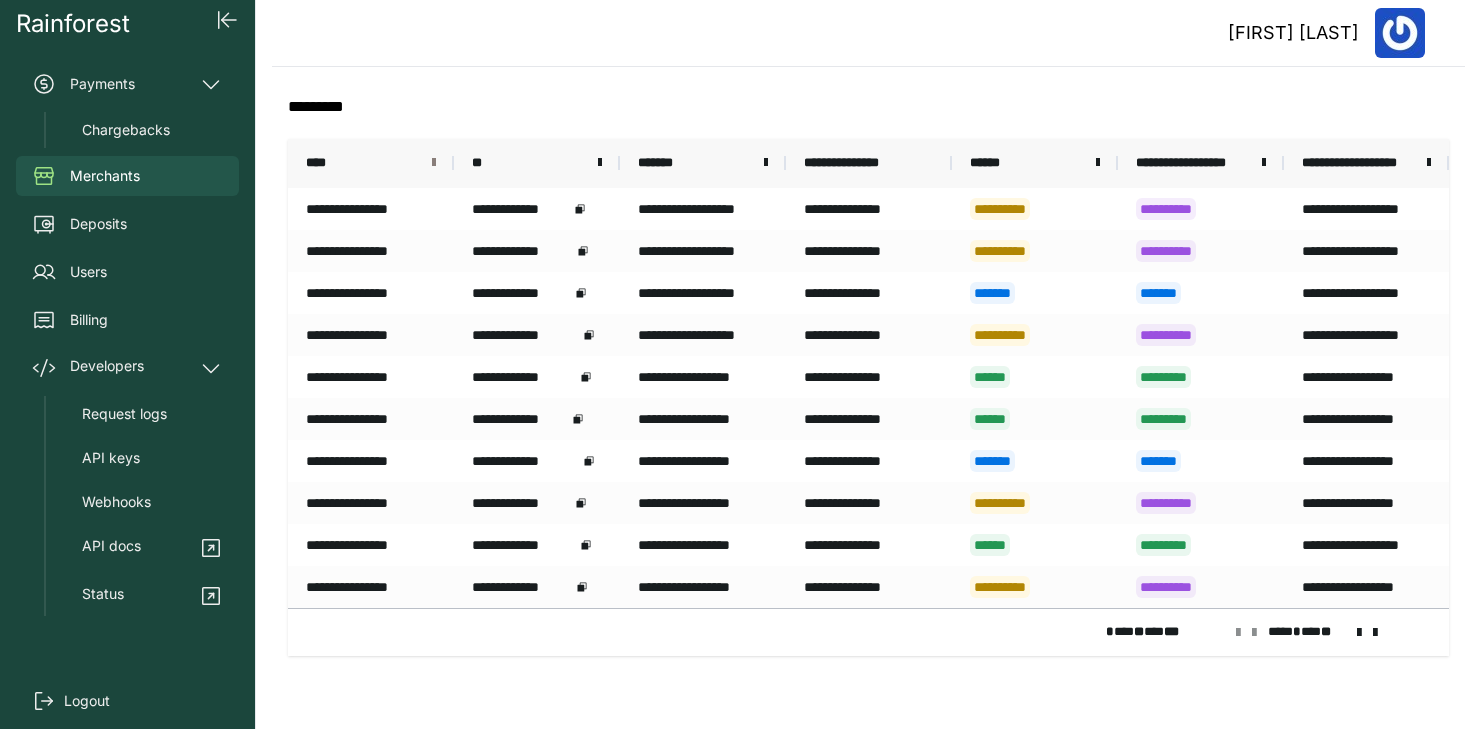 click at bounding box center [434, 163] 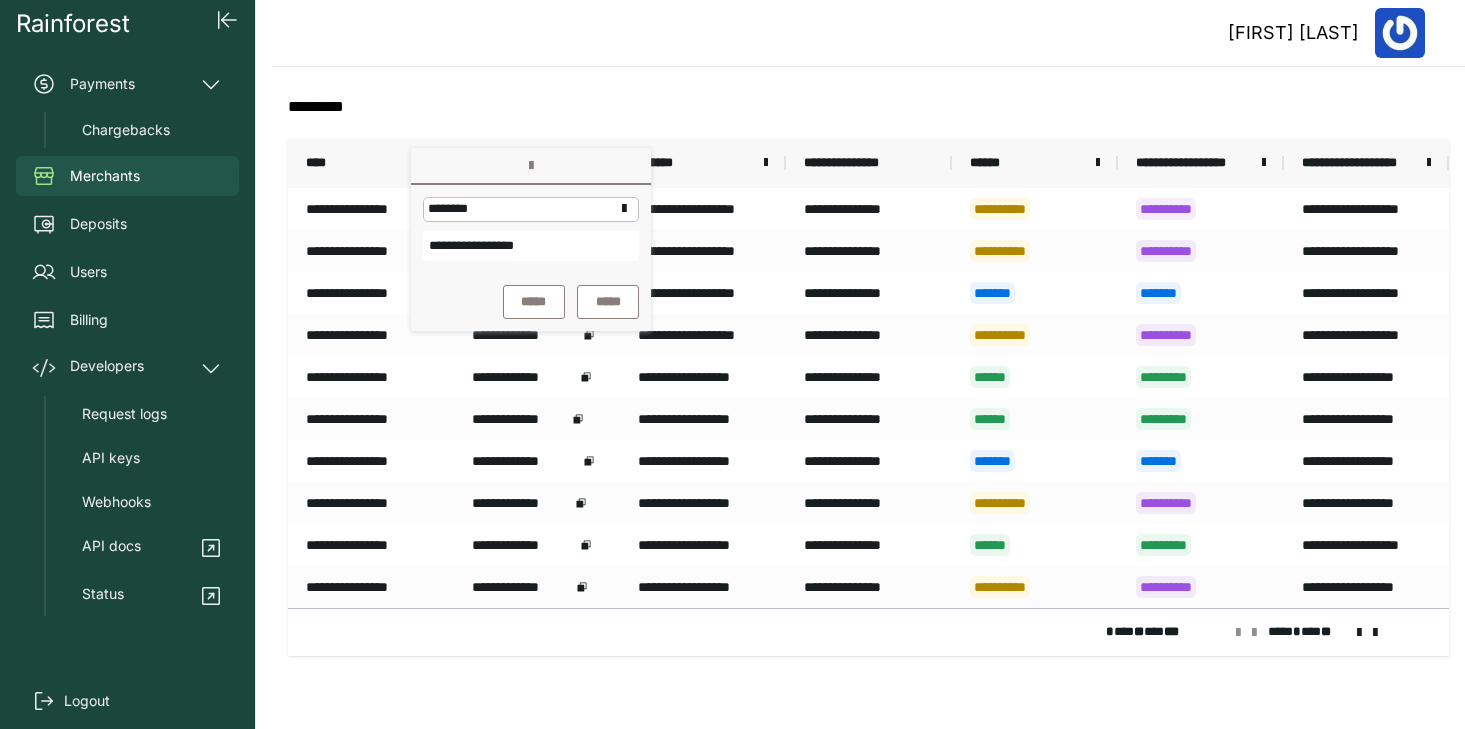 click on "**********" at bounding box center (531, 246) 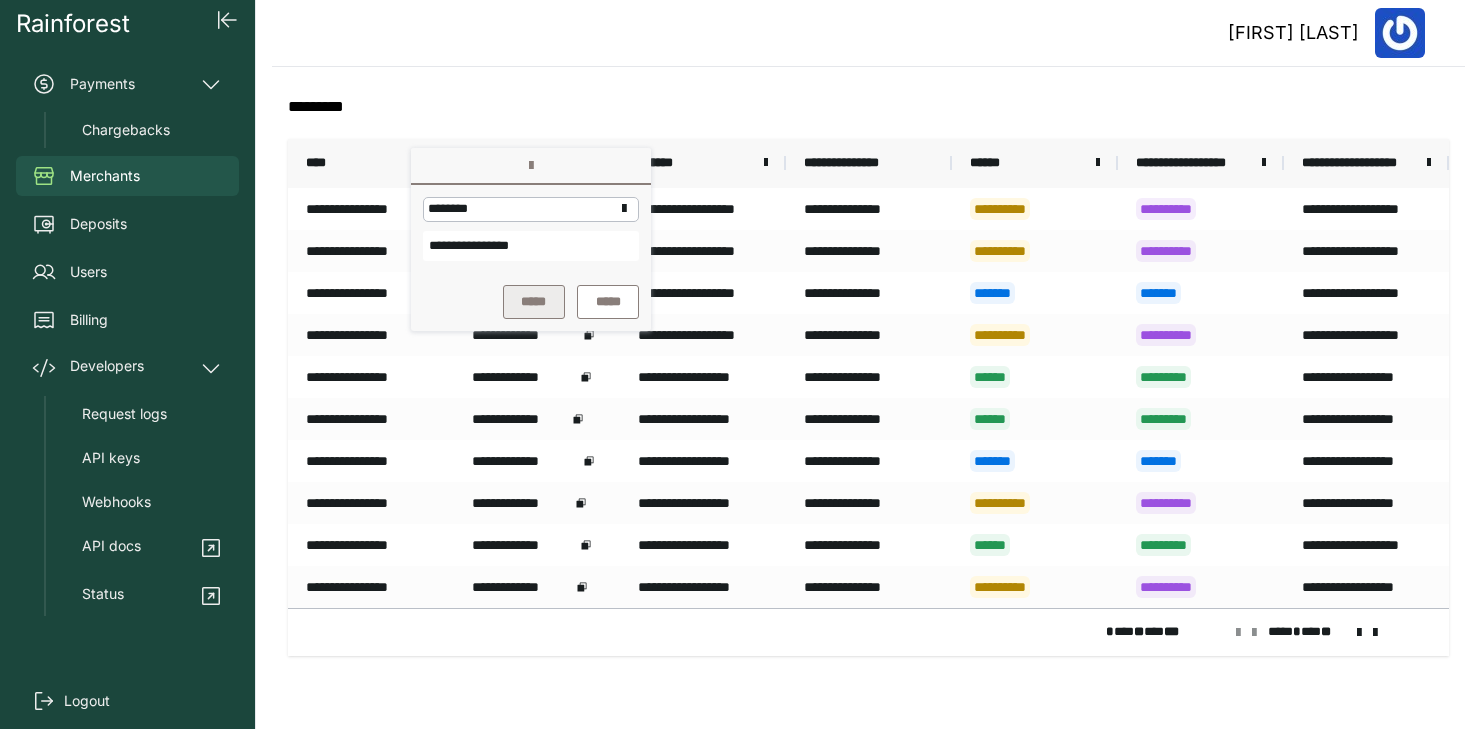 type on "**********" 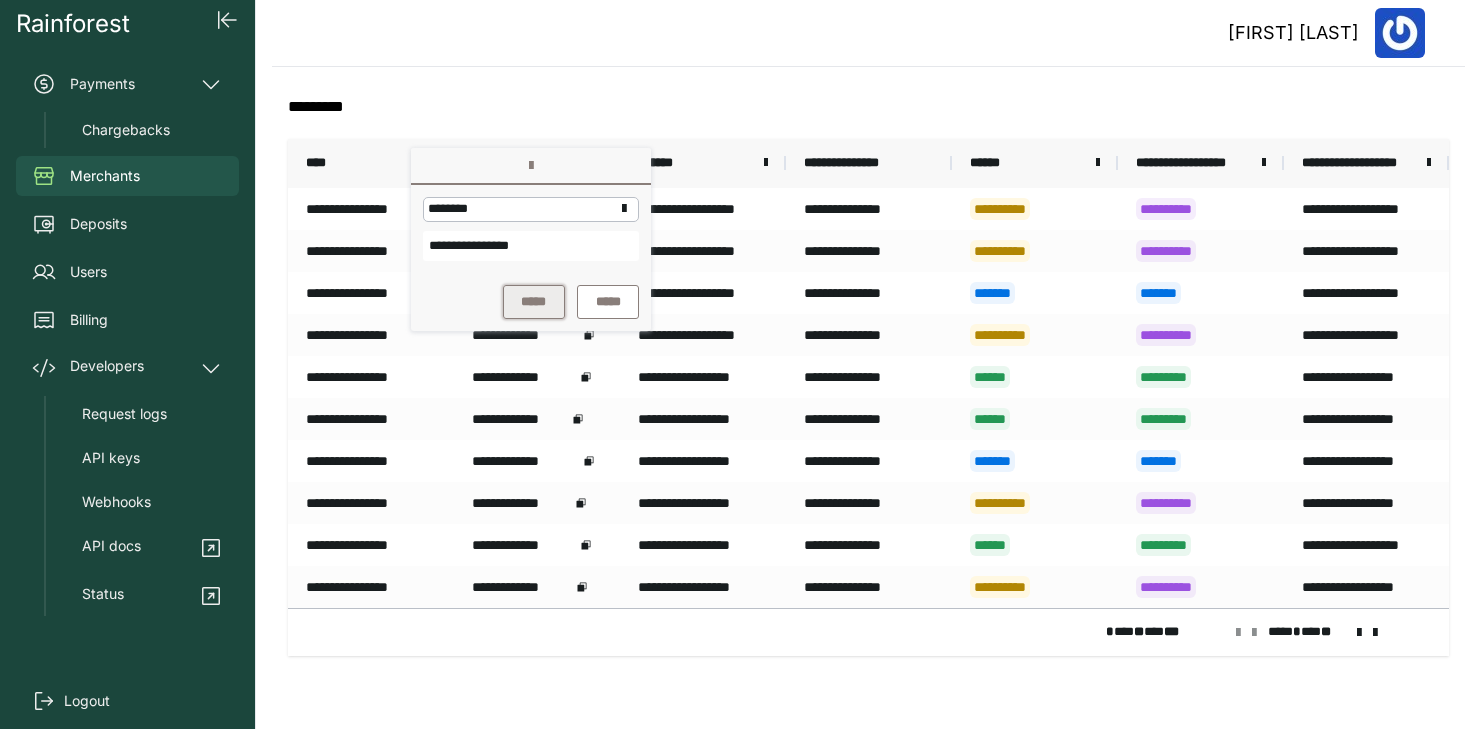 click on "*****" at bounding box center [534, 302] 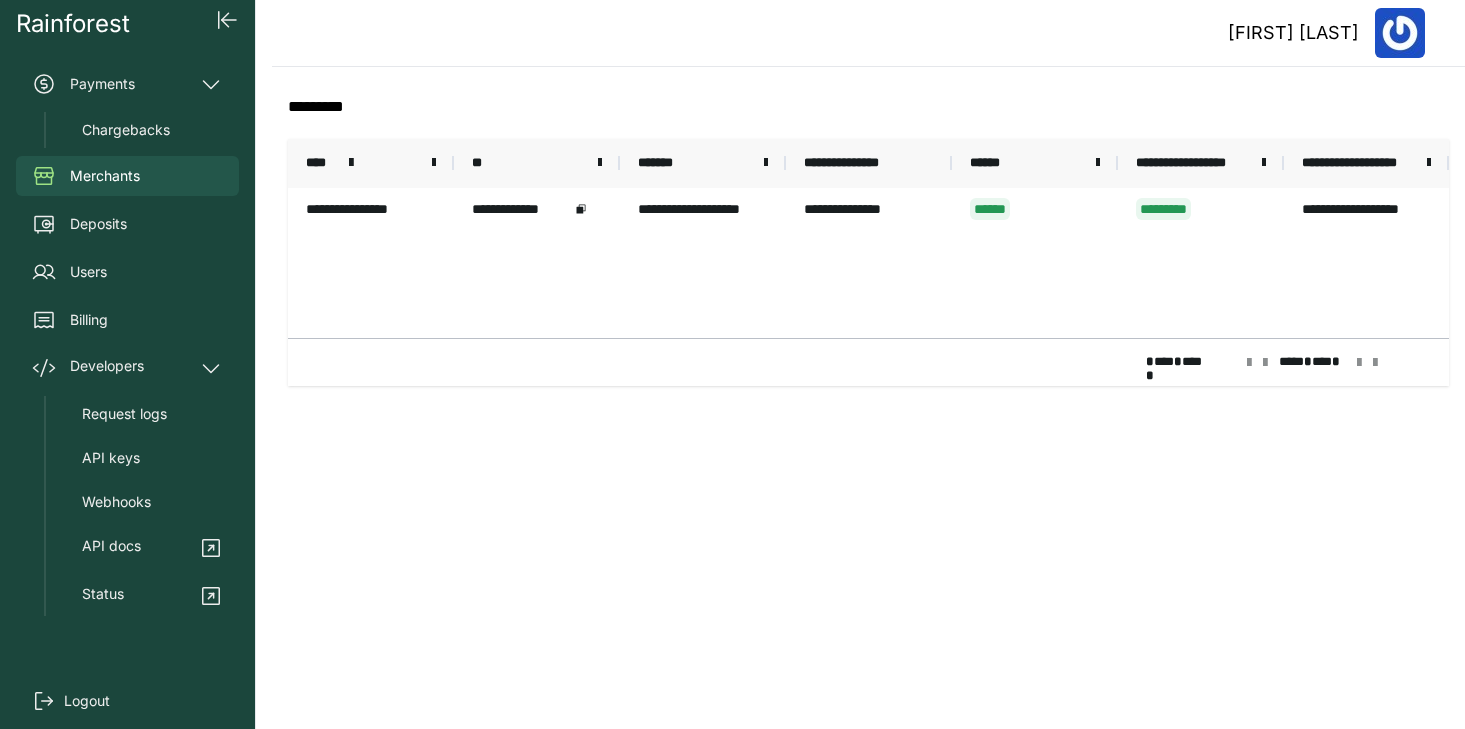 click on "*********" 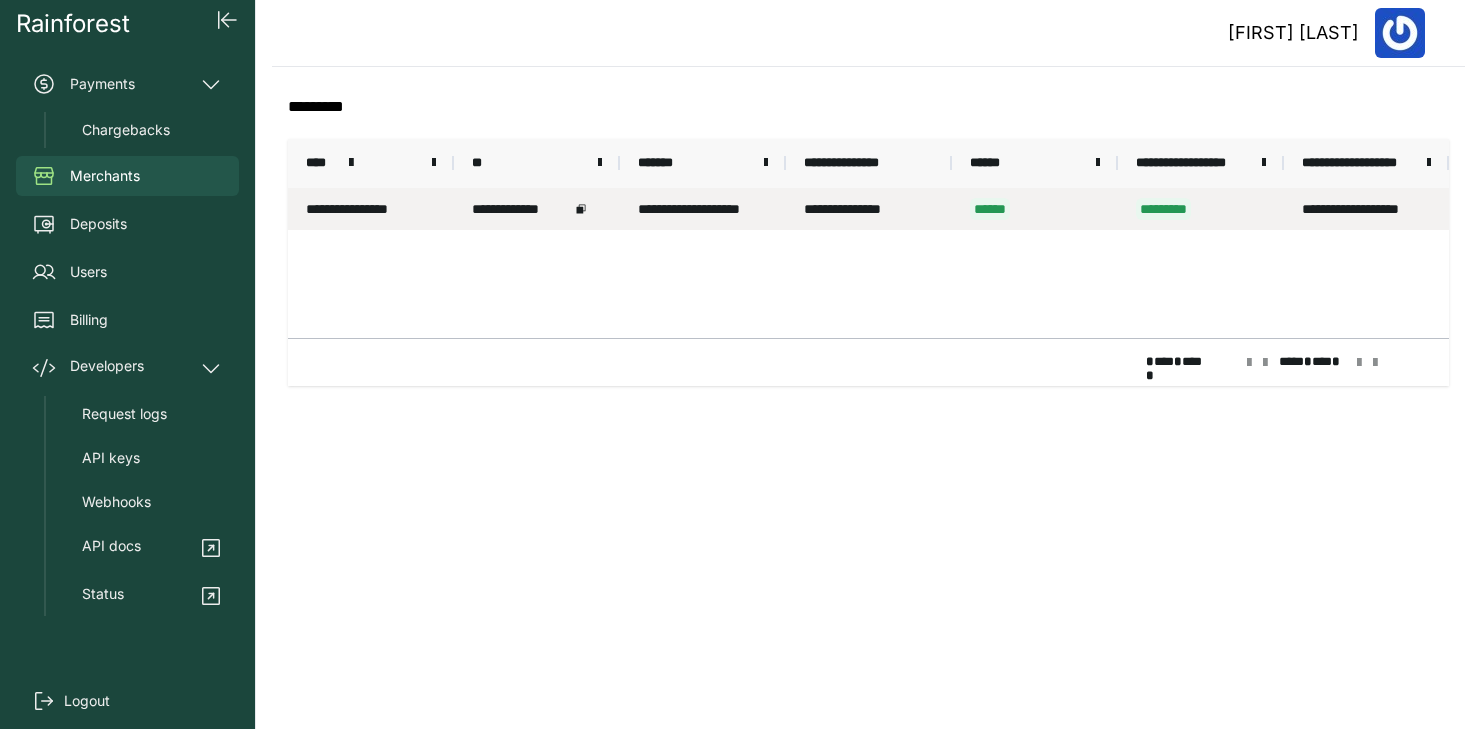 click on "**********" at bounding box center (521, 209) 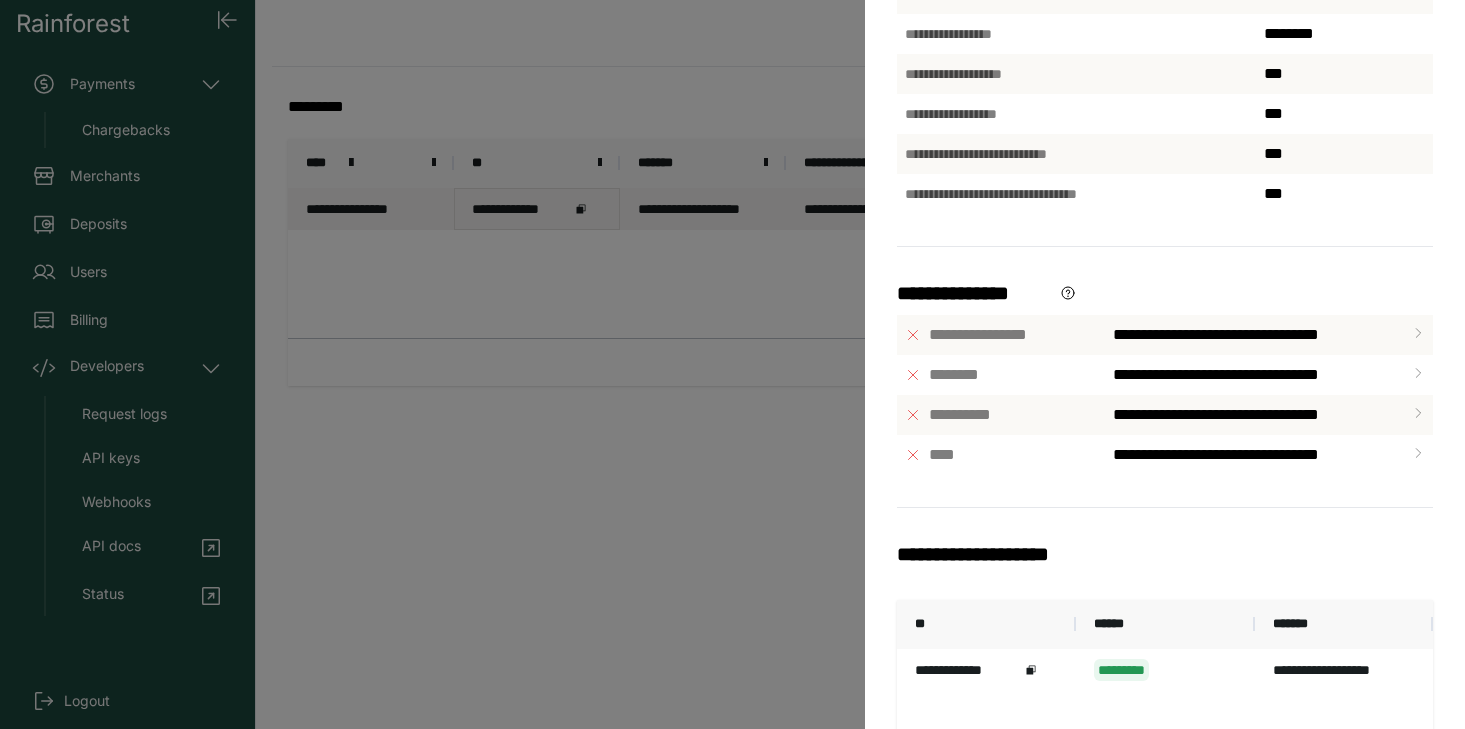 scroll, scrollTop: 610, scrollLeft: 0, axis: vertical 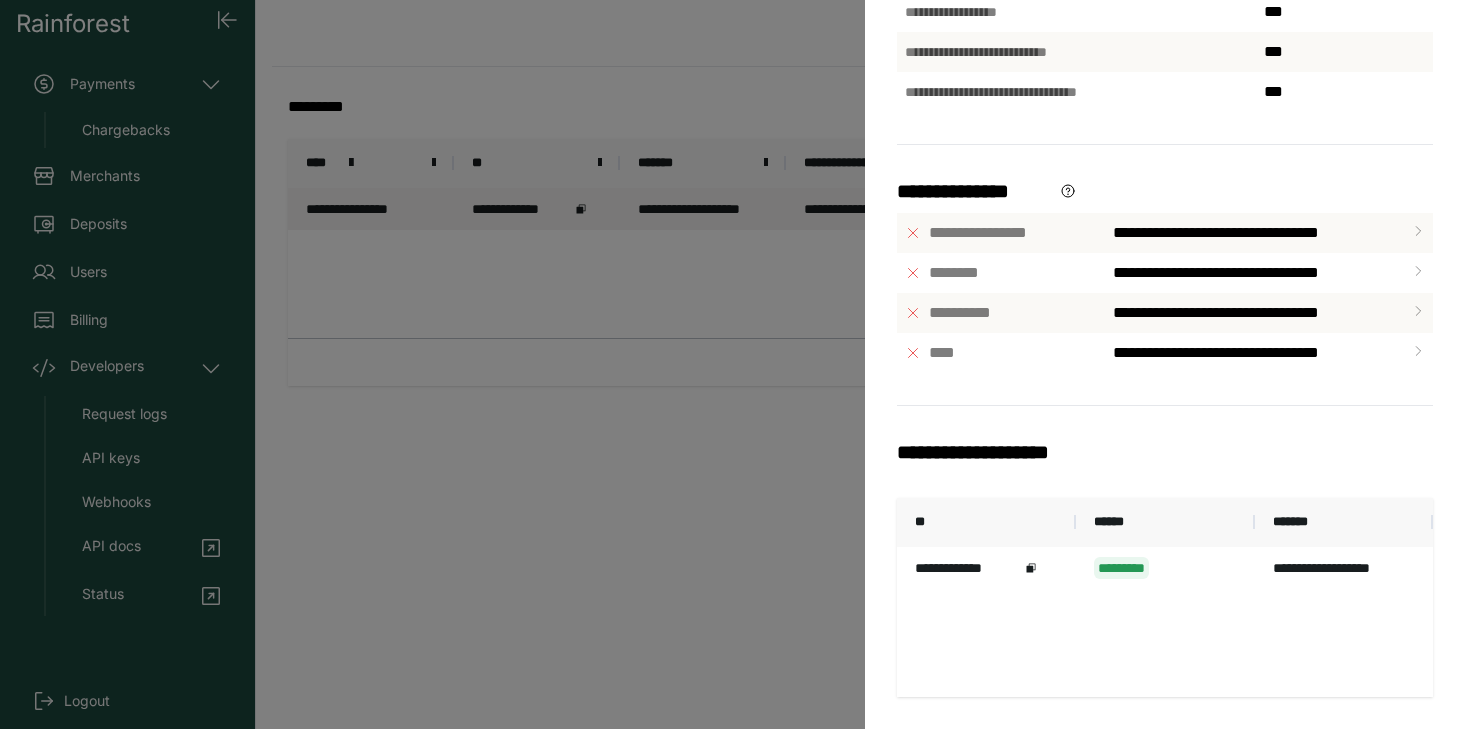 click on "**********" at bounding box center [732, 364] 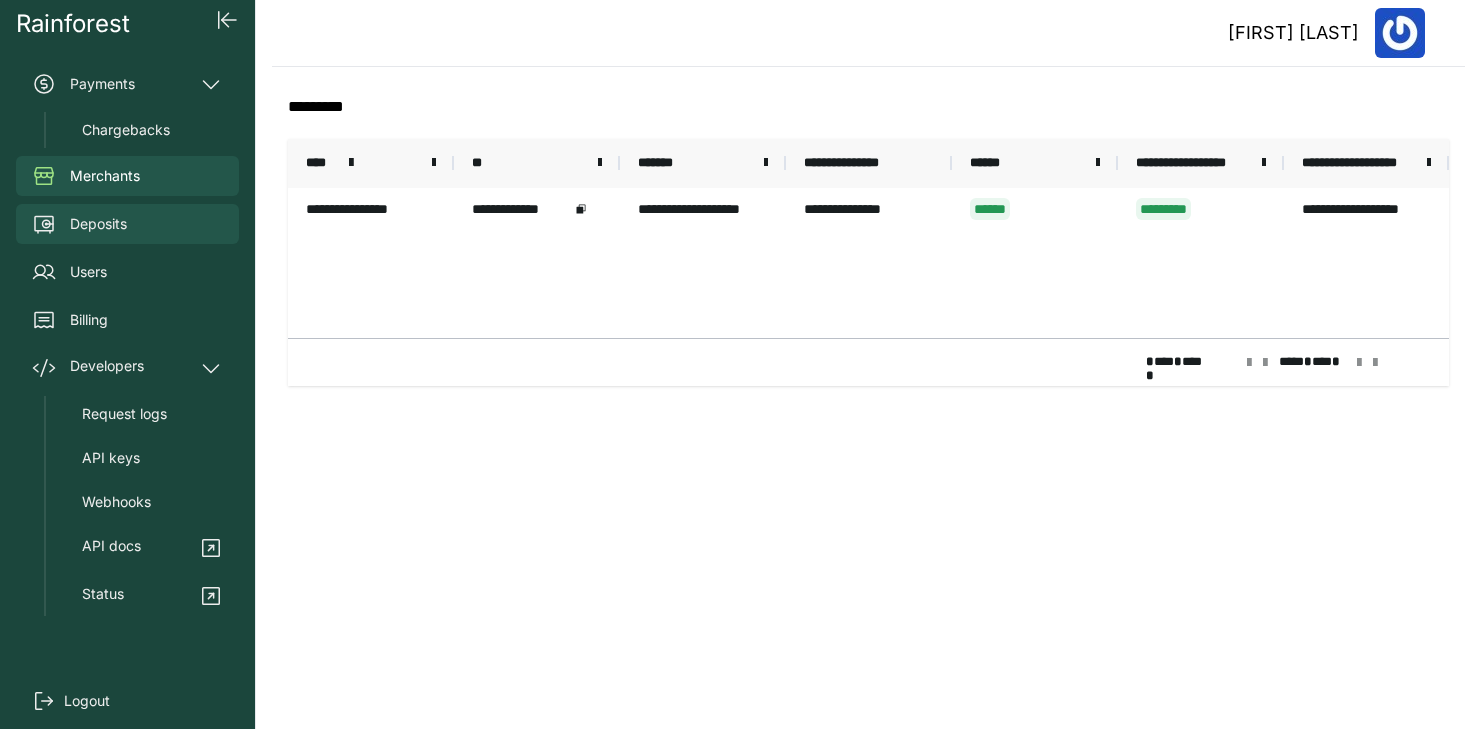 click on "Deposits" at bounding box center (127, 224) 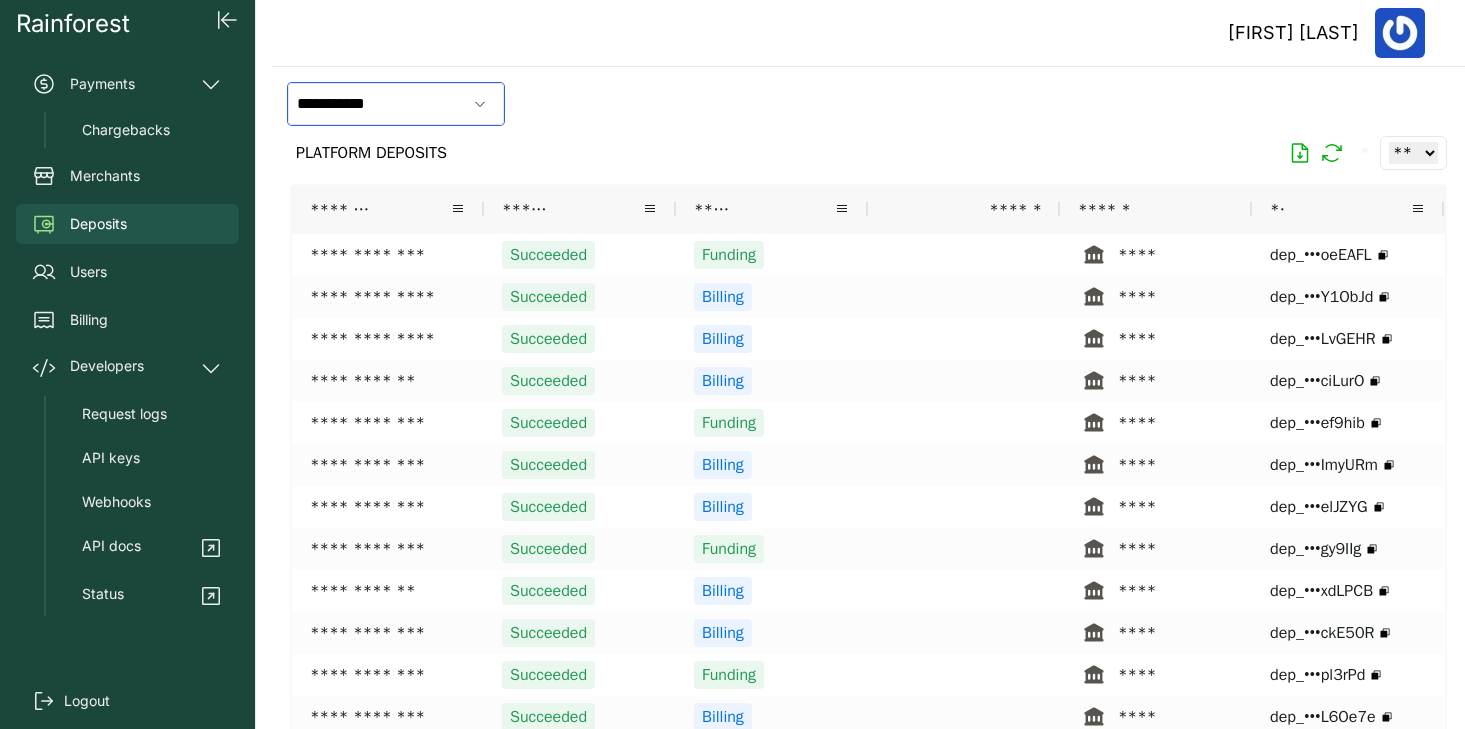 click on "**********" at bounding box center [377, 104] 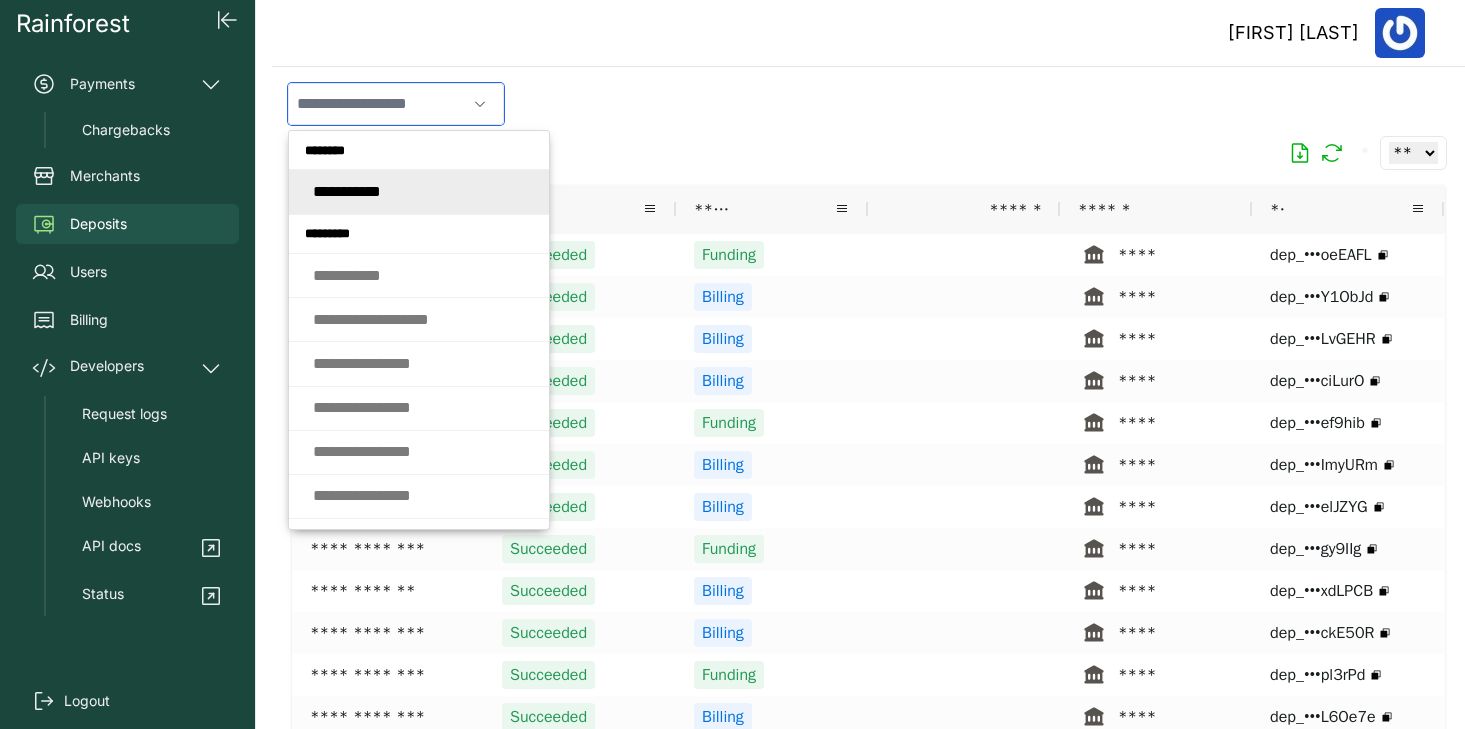 paste on "**********" 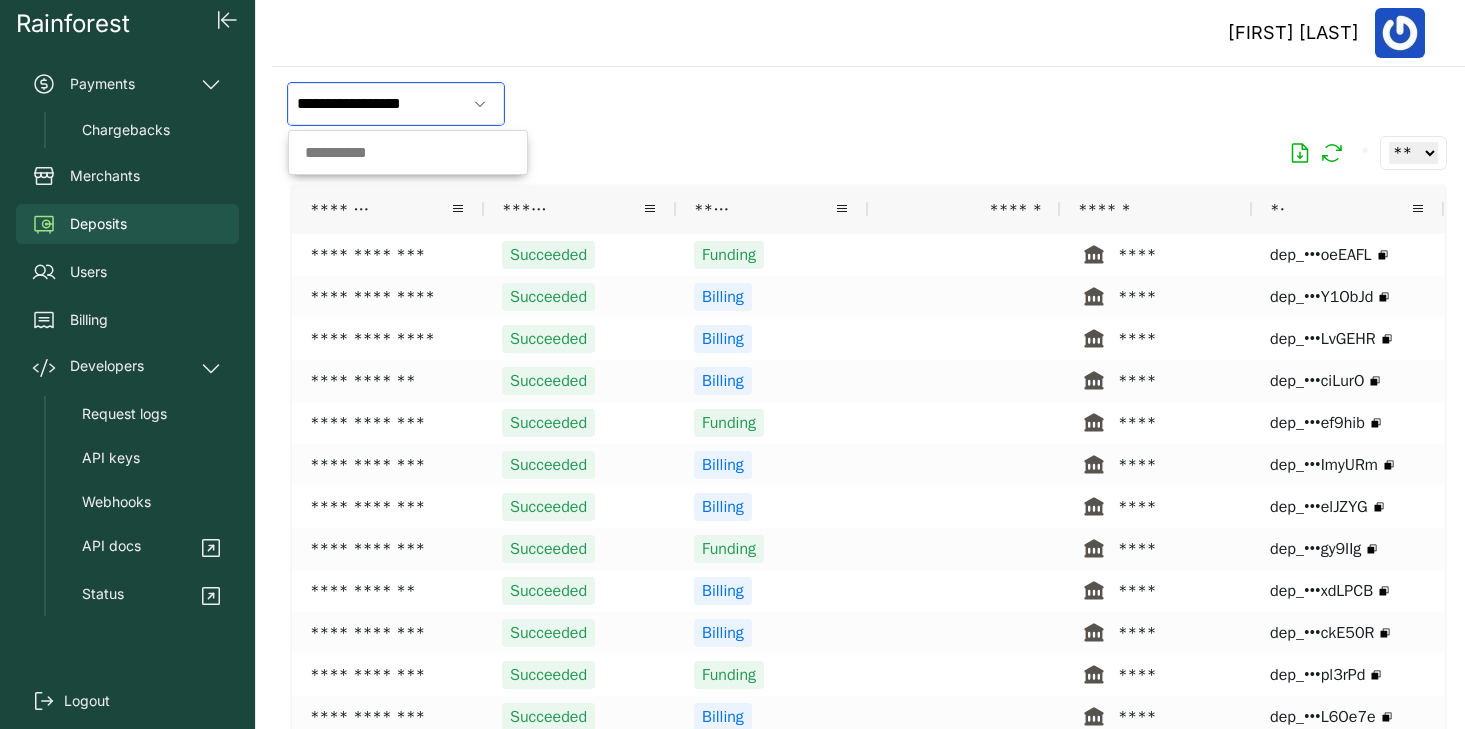 click on "**********" at bounding box center [377, 104] 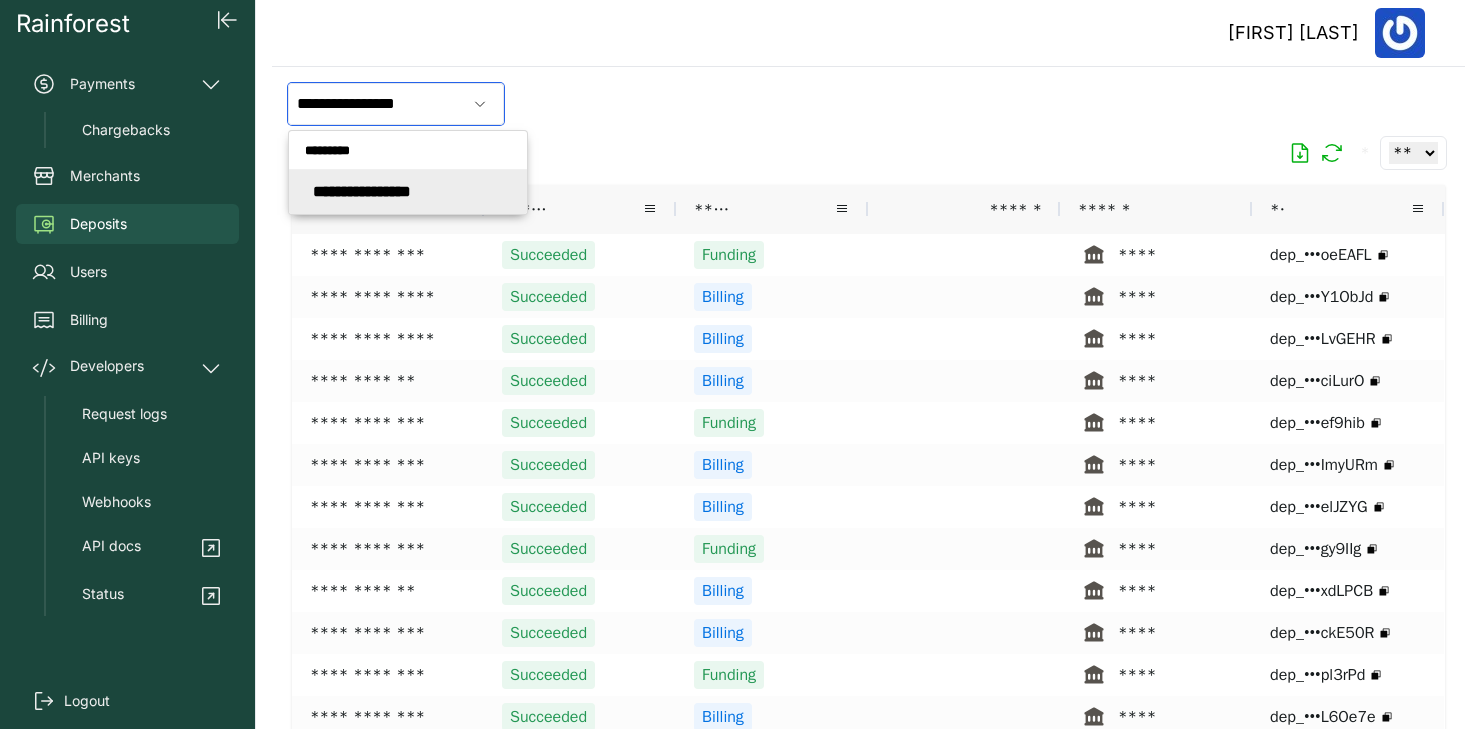 click on "**********" at bounding box center (362, 191) 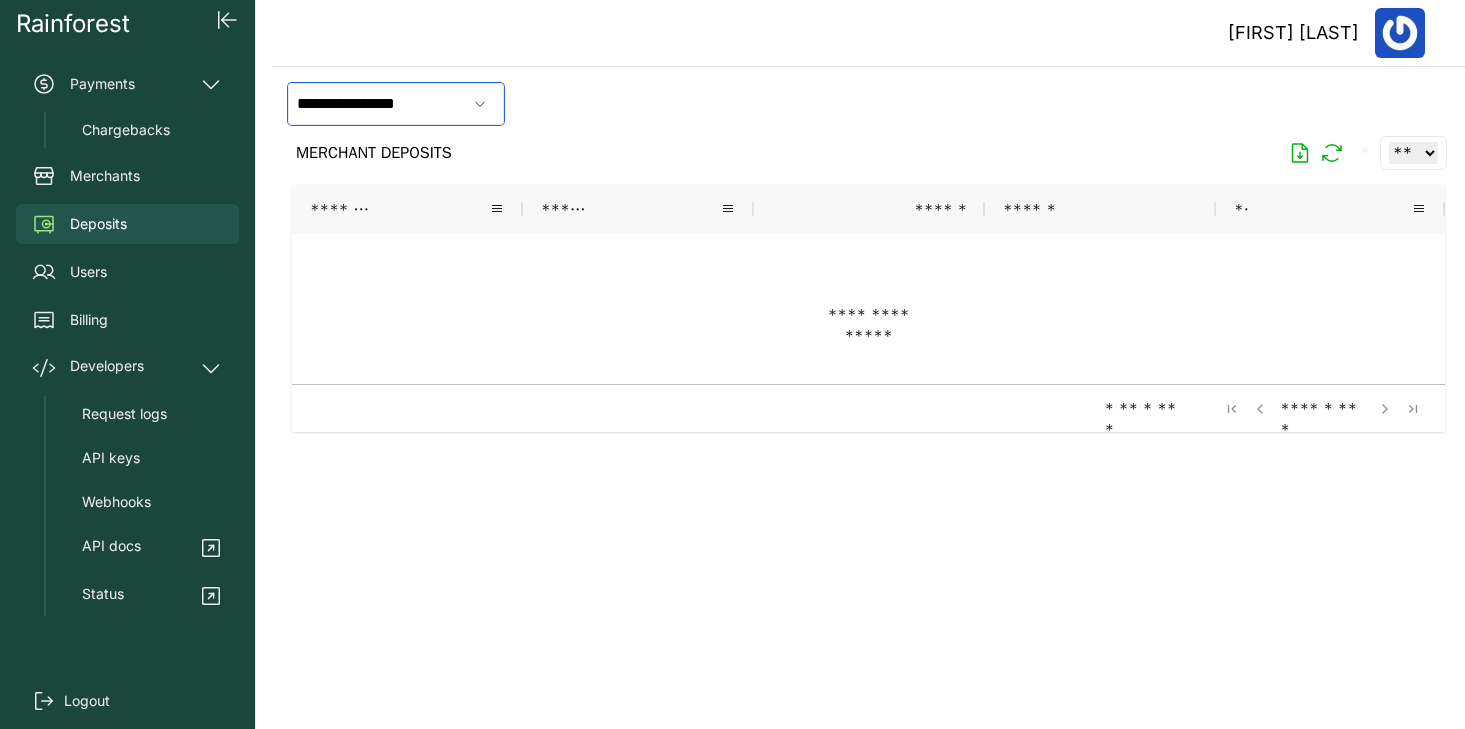 click on "**********" at bounding box center [377, 104] 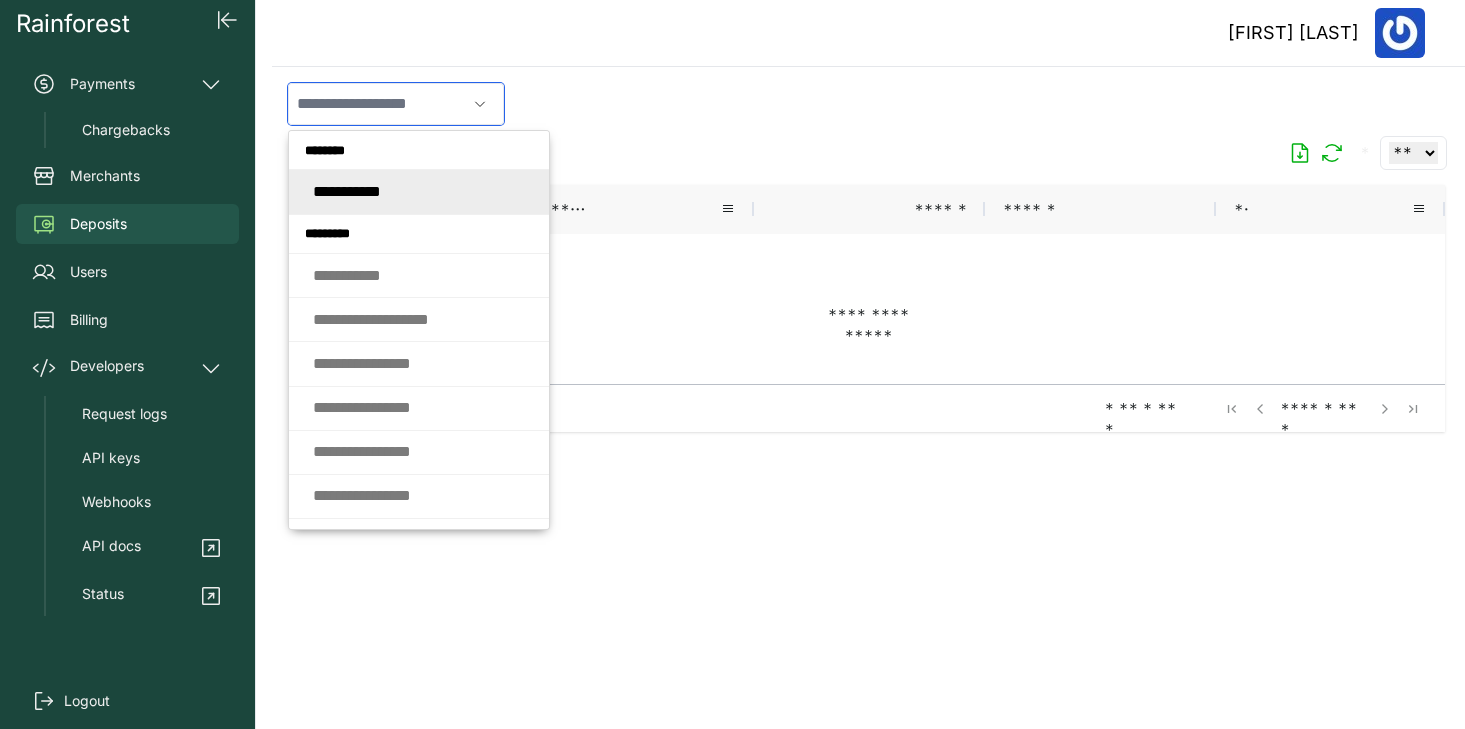 click on "* * * *   * * * * * *" 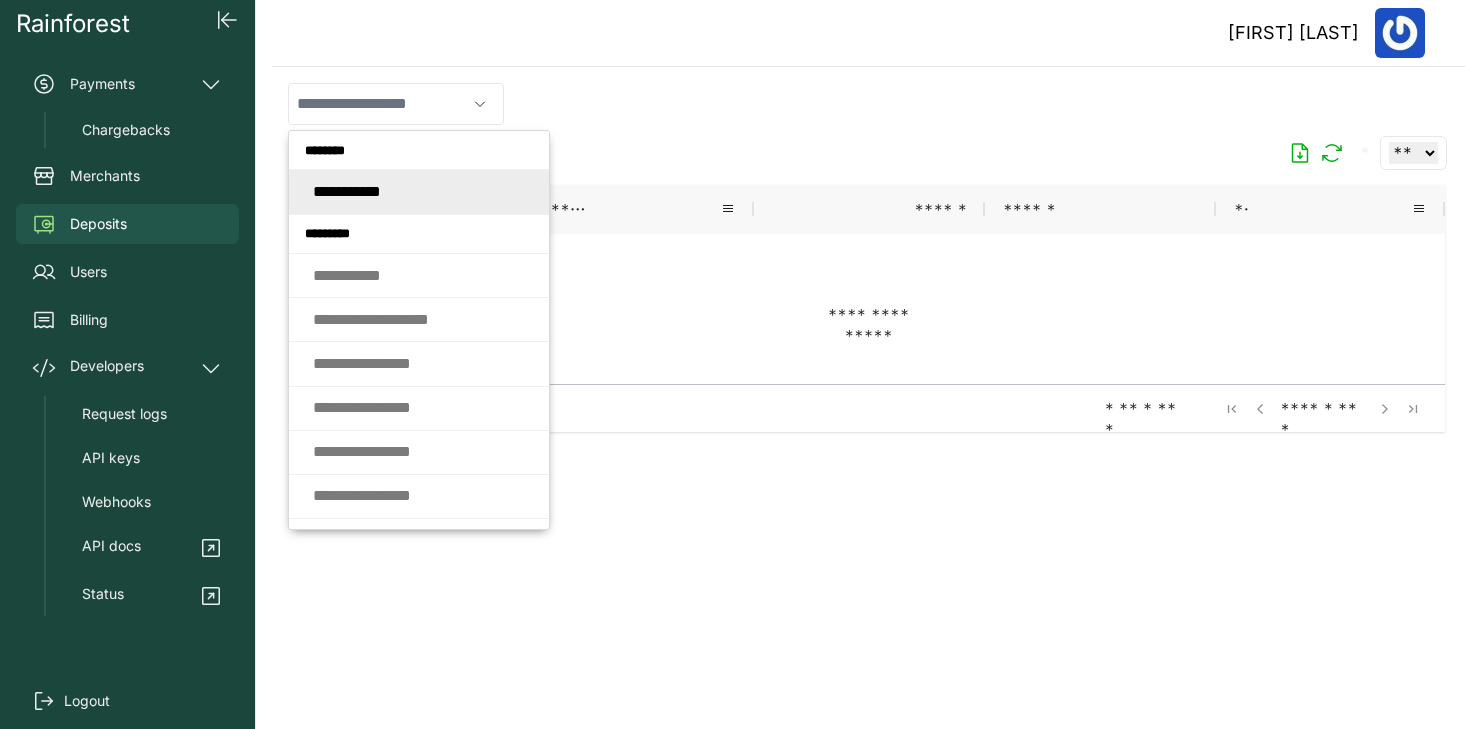 type on "**********" 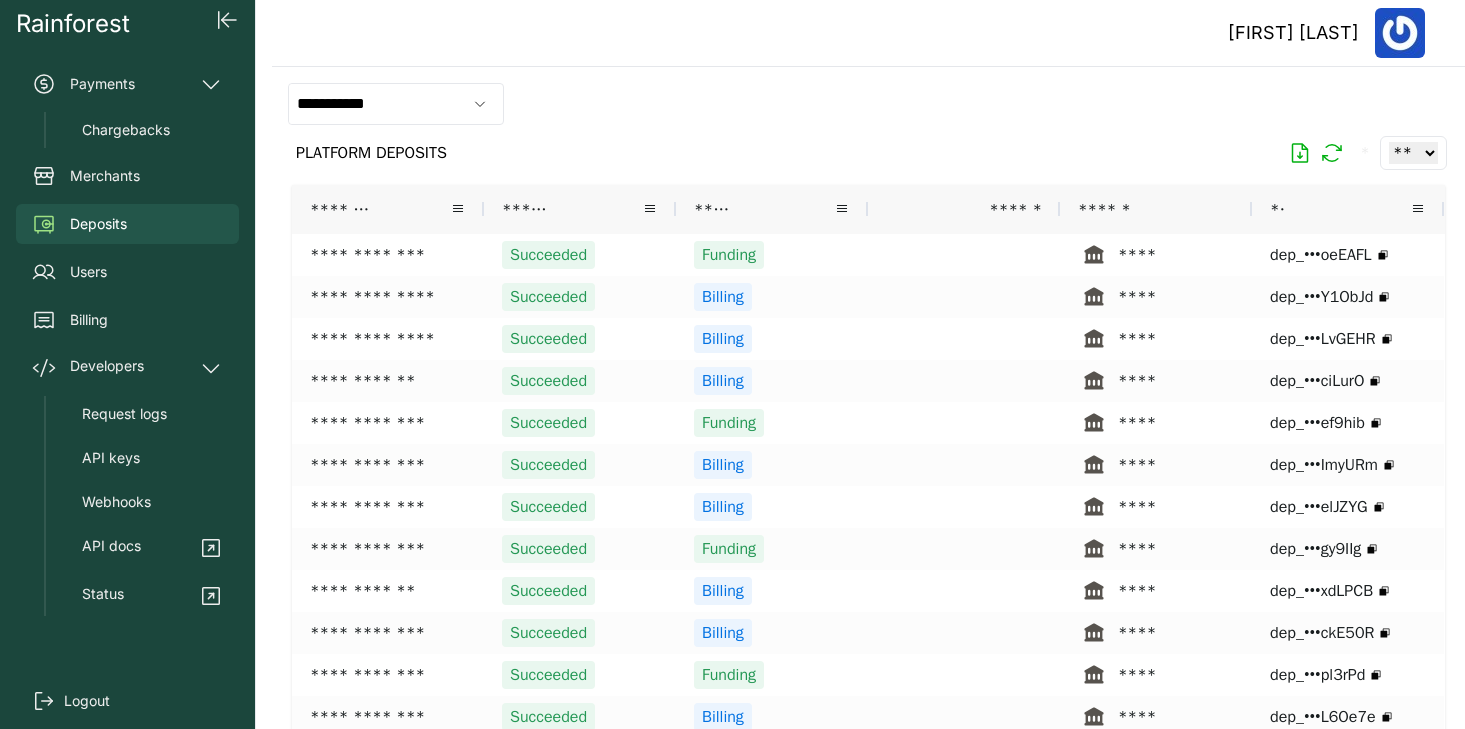 click on "**" at bounding box center (1340, 209) 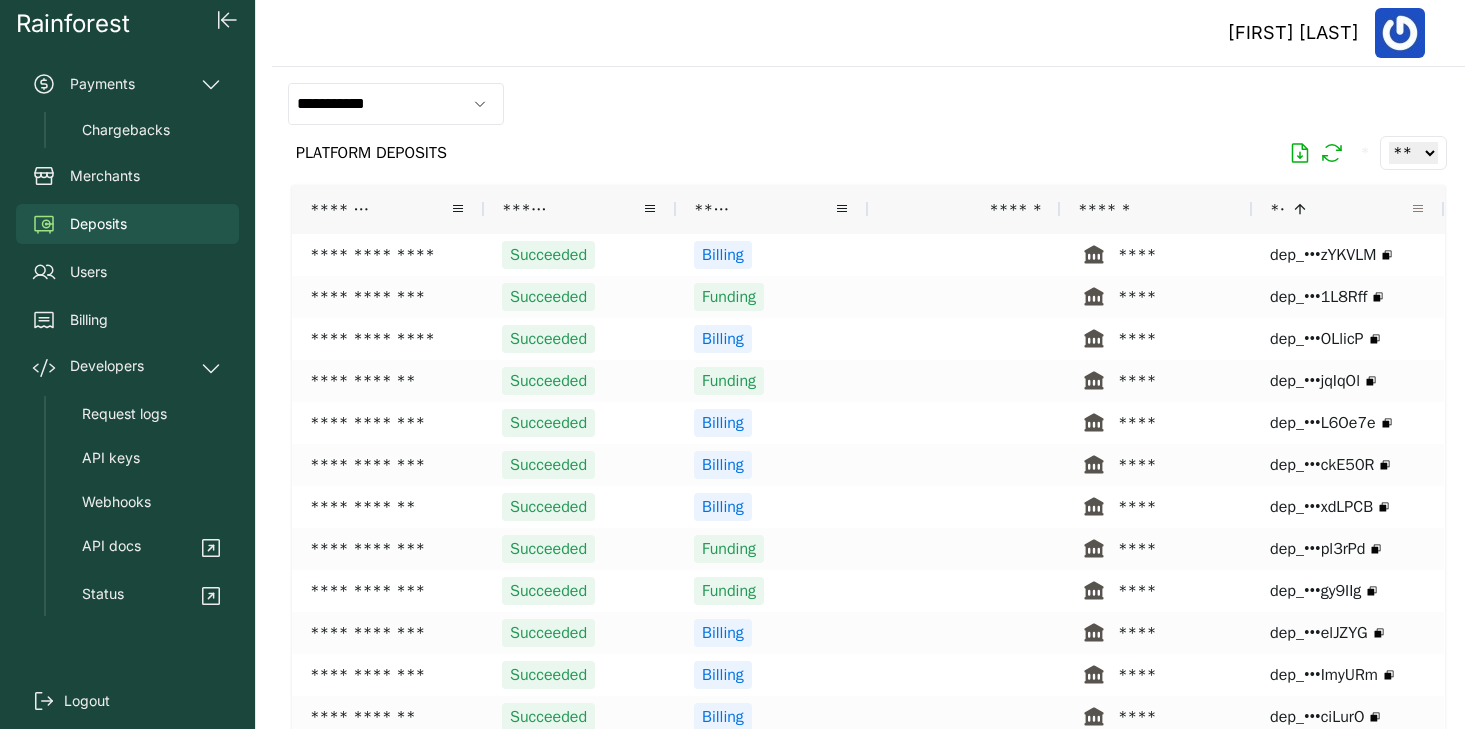 click at bounding box center (1418, 209) 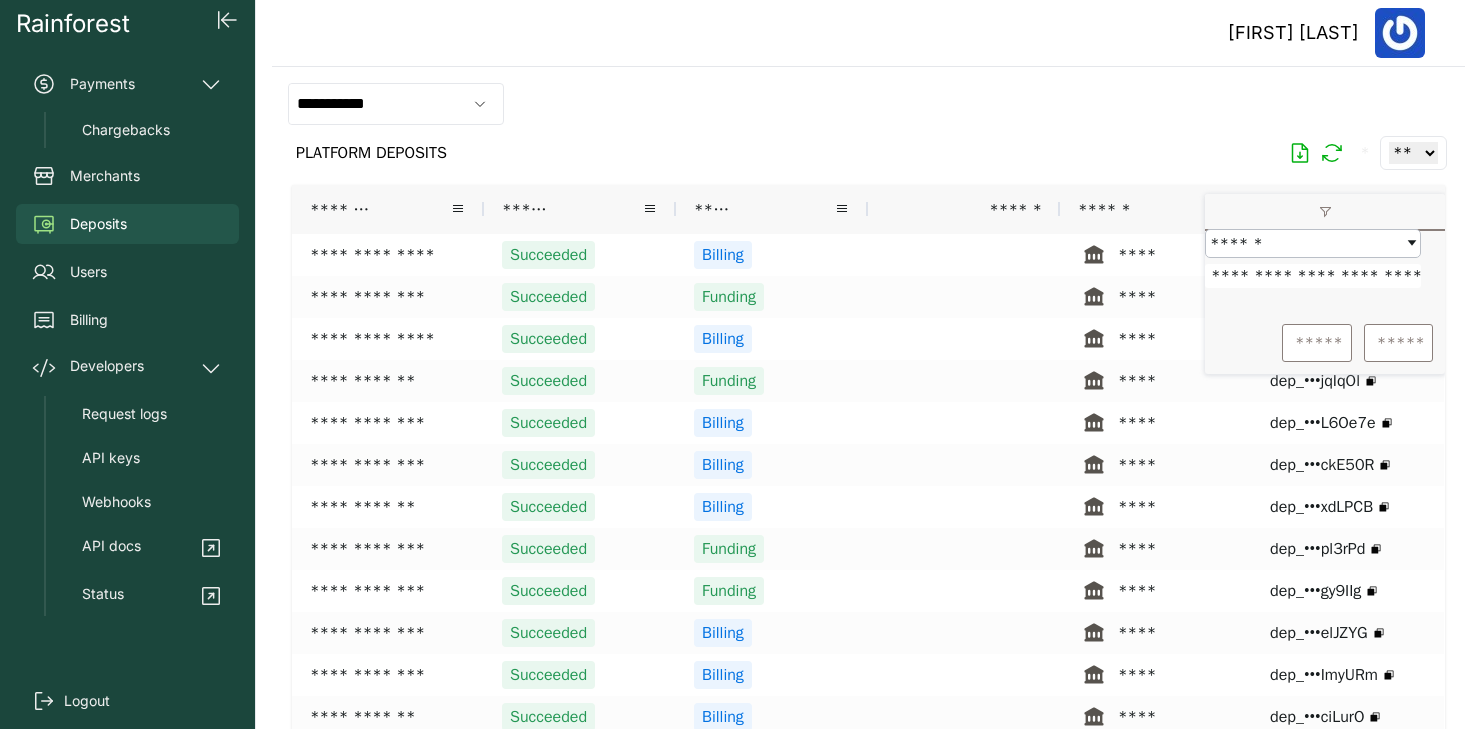 scroll, scrollTop: 0, scrollLeft: 72, axis: horizontal 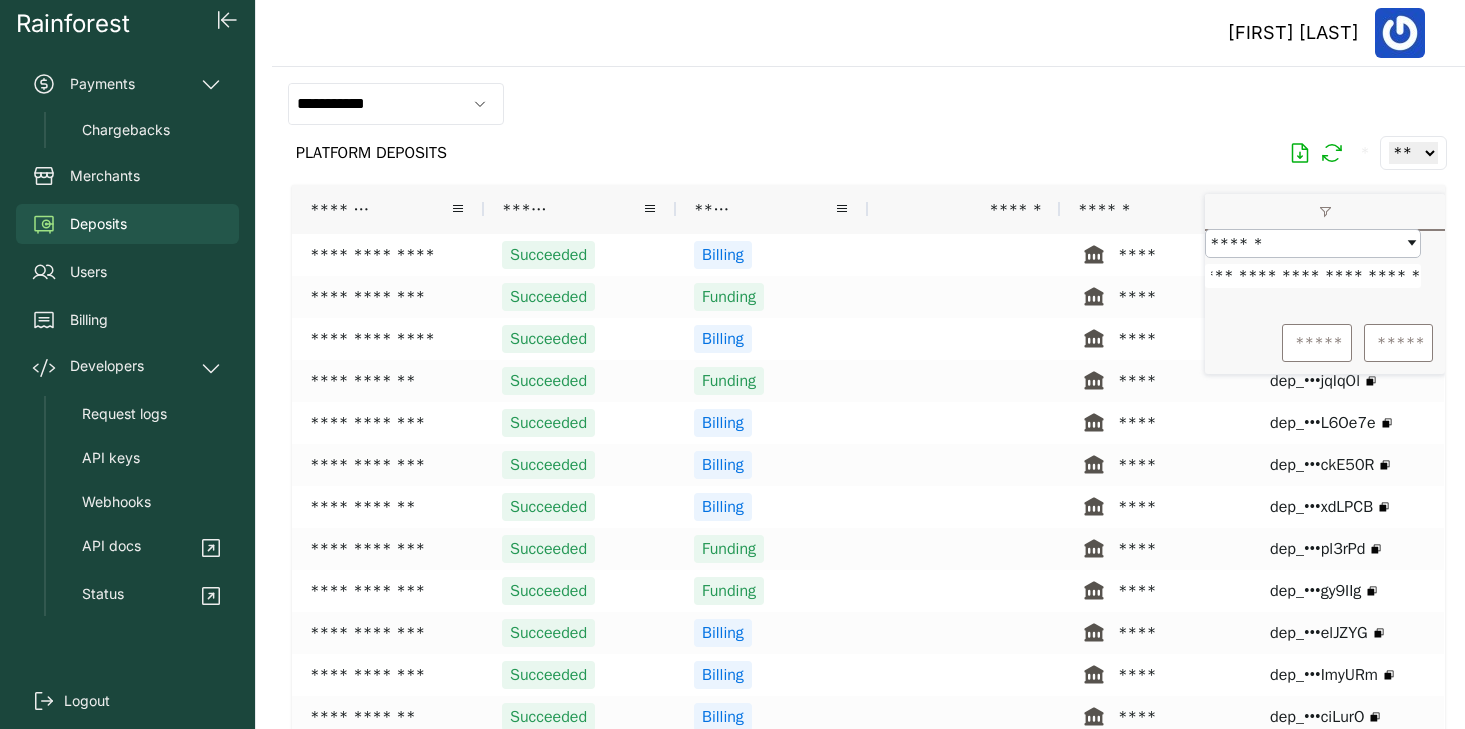 click on "**********" at bounding box center (1313, 276) 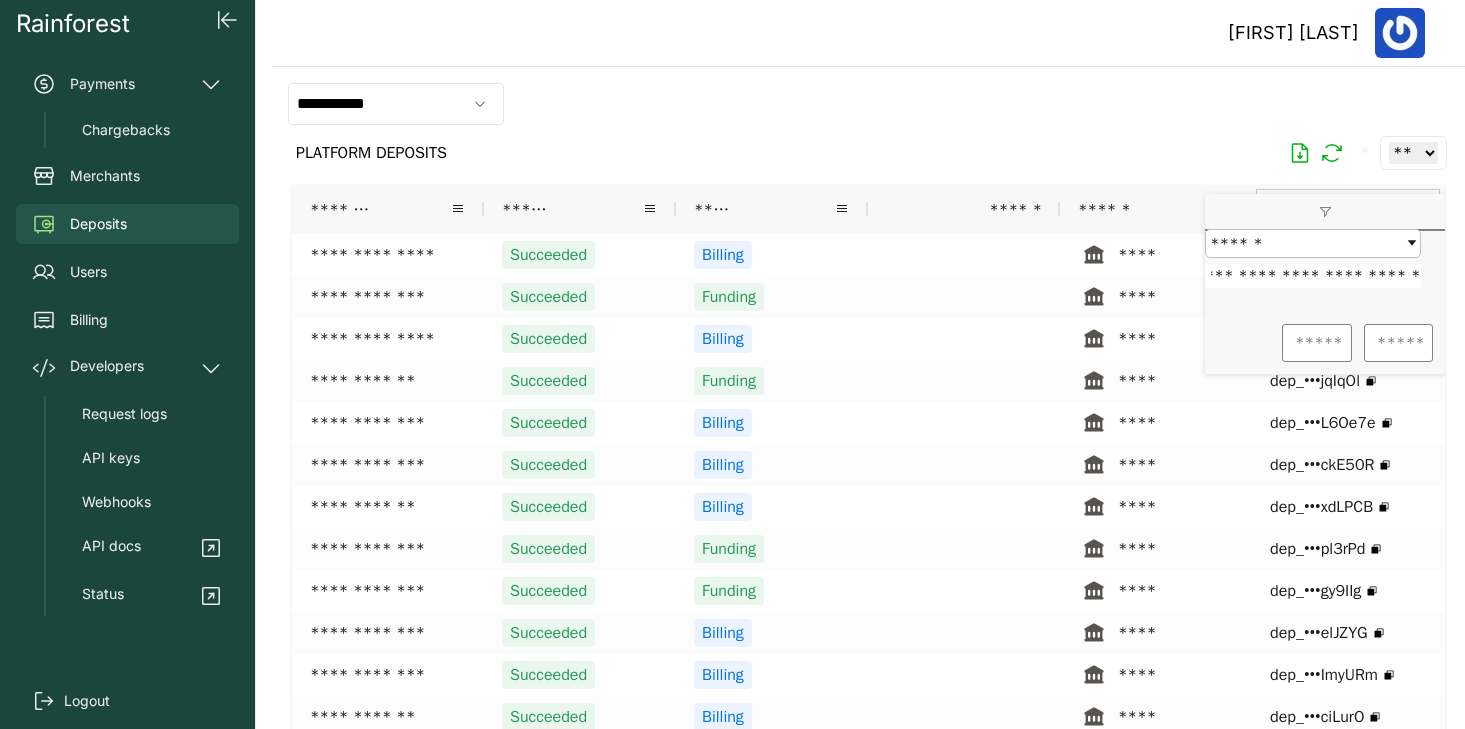 scroll, scrollTop: 0, scrollLeft: 0, axis: both 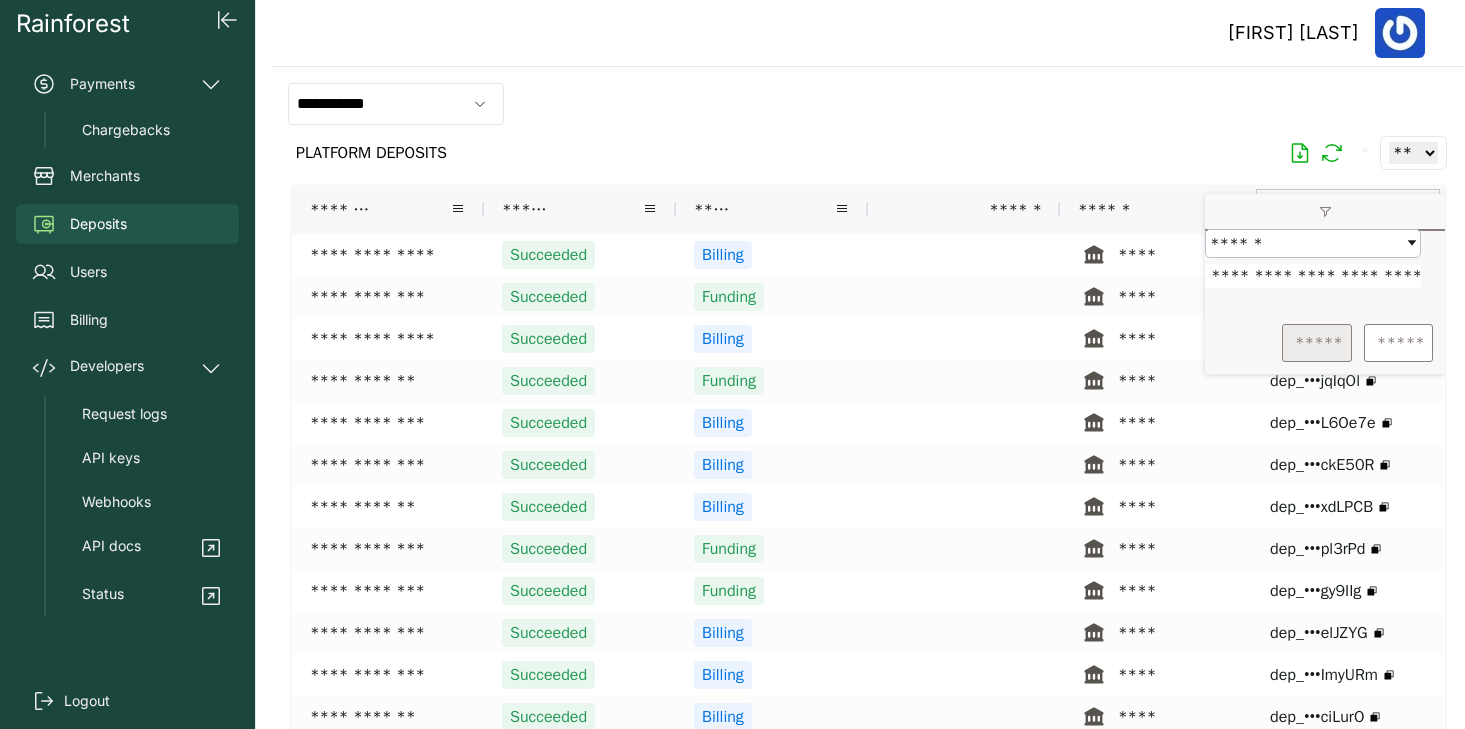type on "**********" 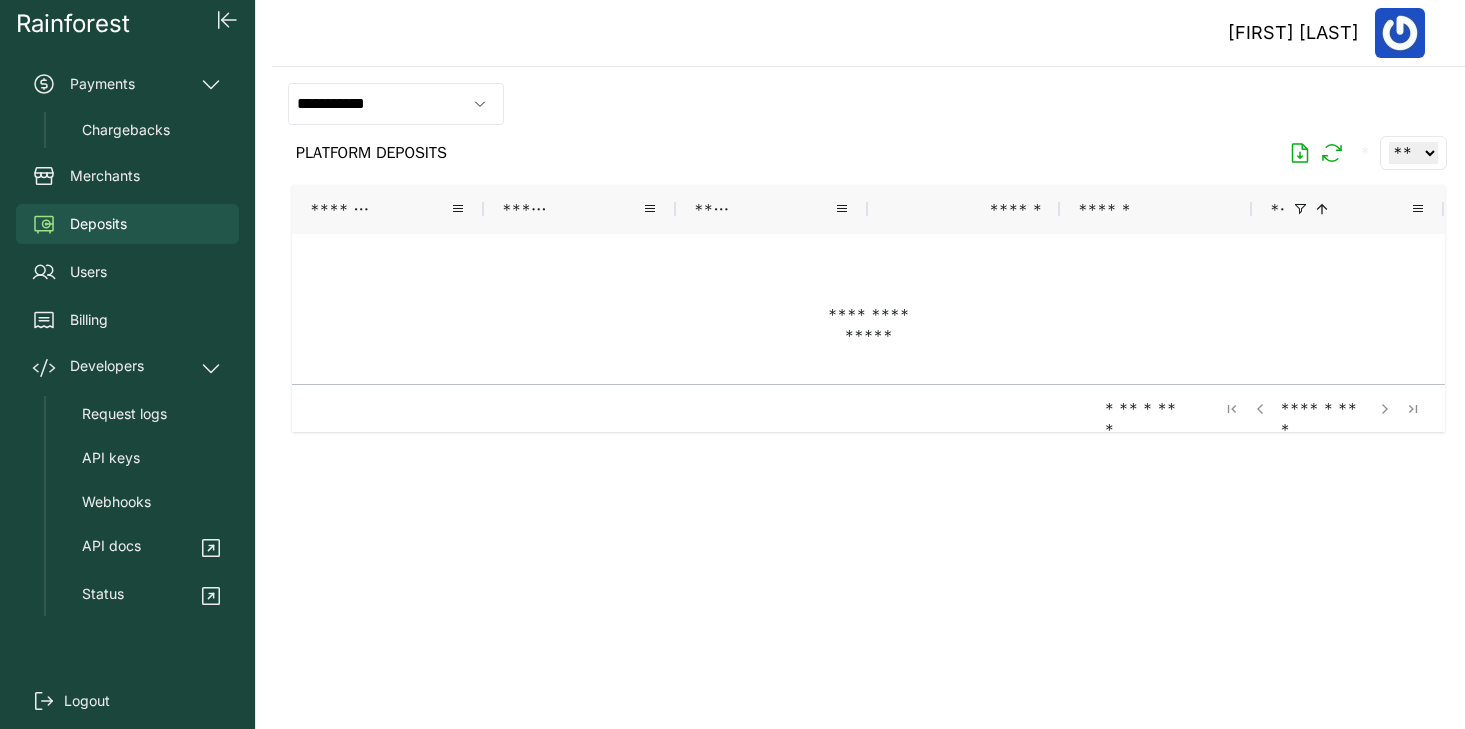 click at bounding box center (868, 440) 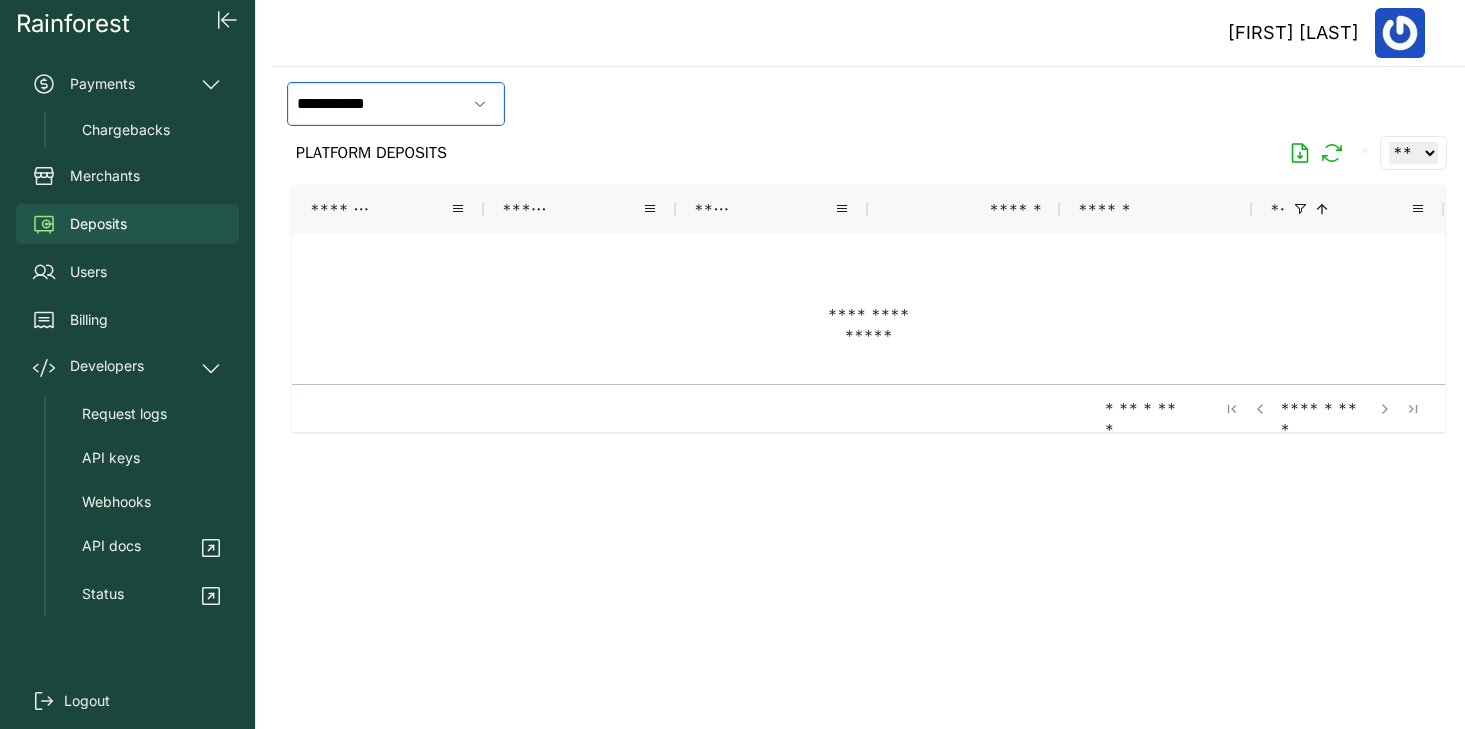 click on "**********" at bounding box center [377, 104] 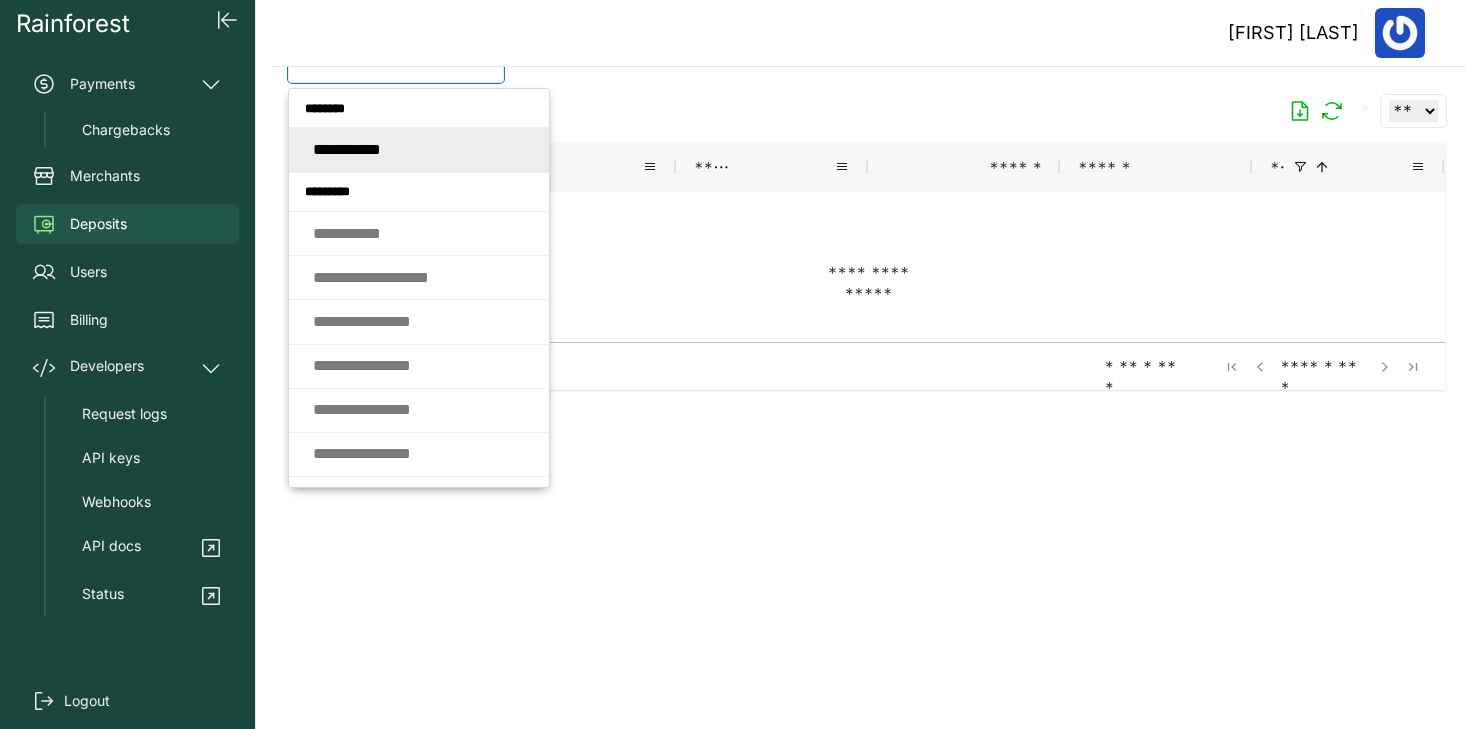 scroll, scrollTop: 0, scrollLeft: 0, axis: both 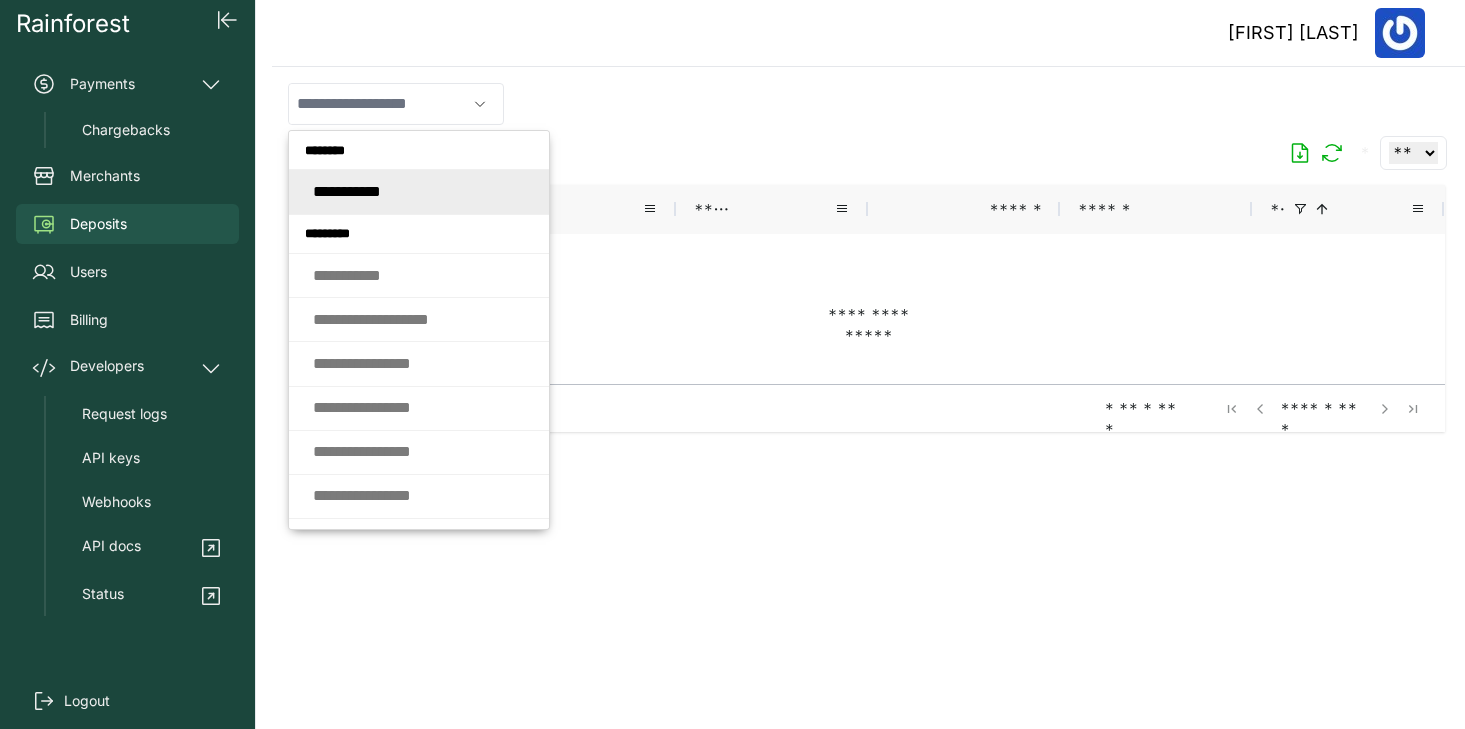 type on "**********" 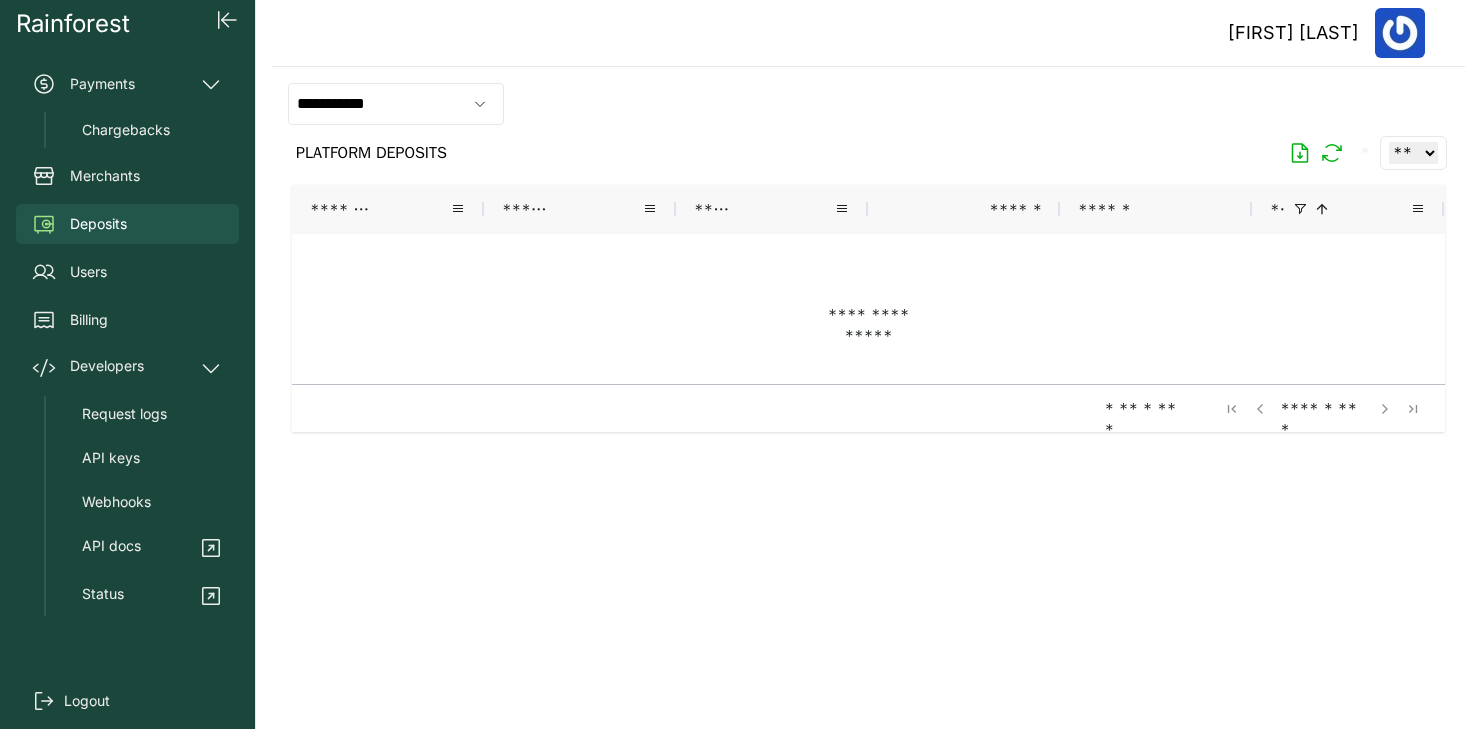 click on "**********" at bounding box center (868, 104) 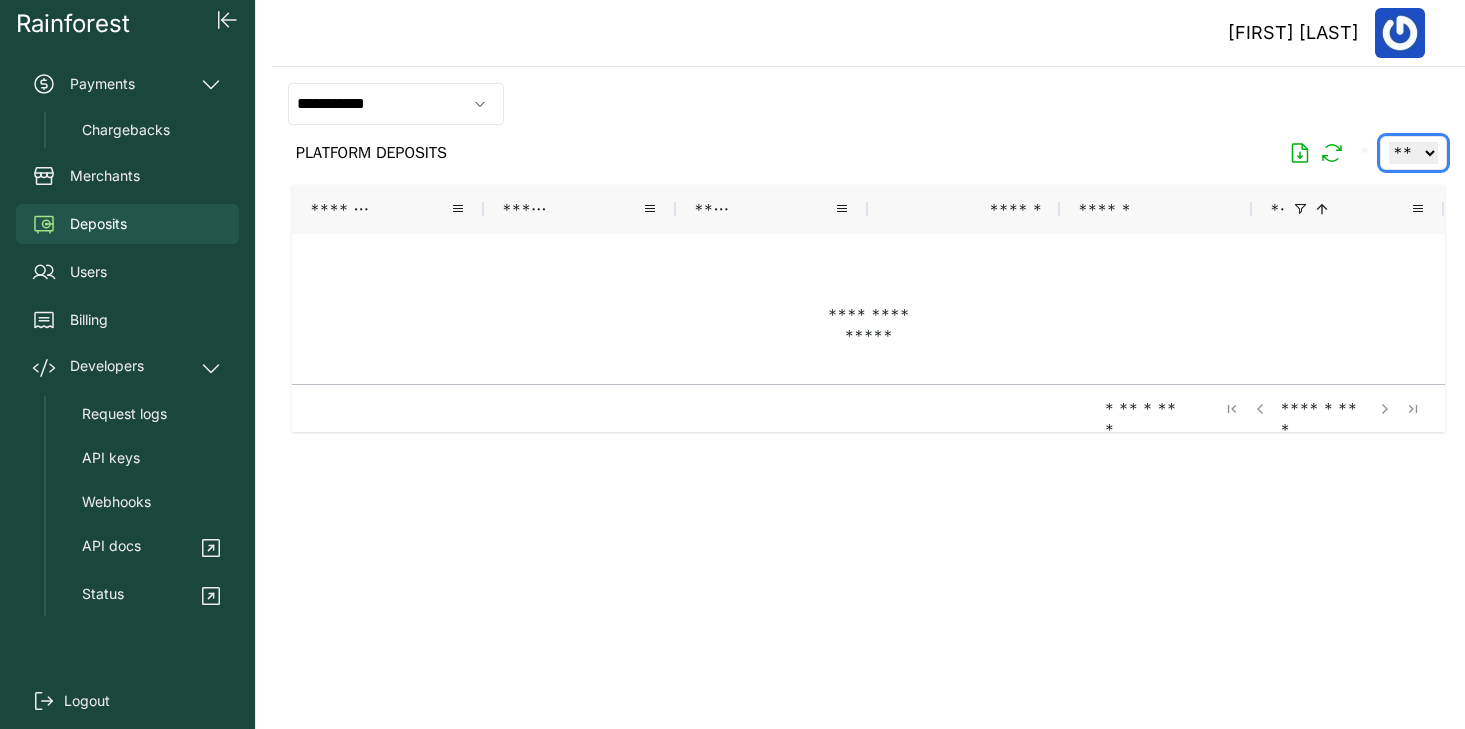 click on "** ** ** ***" at bounding box center [1413, 153] 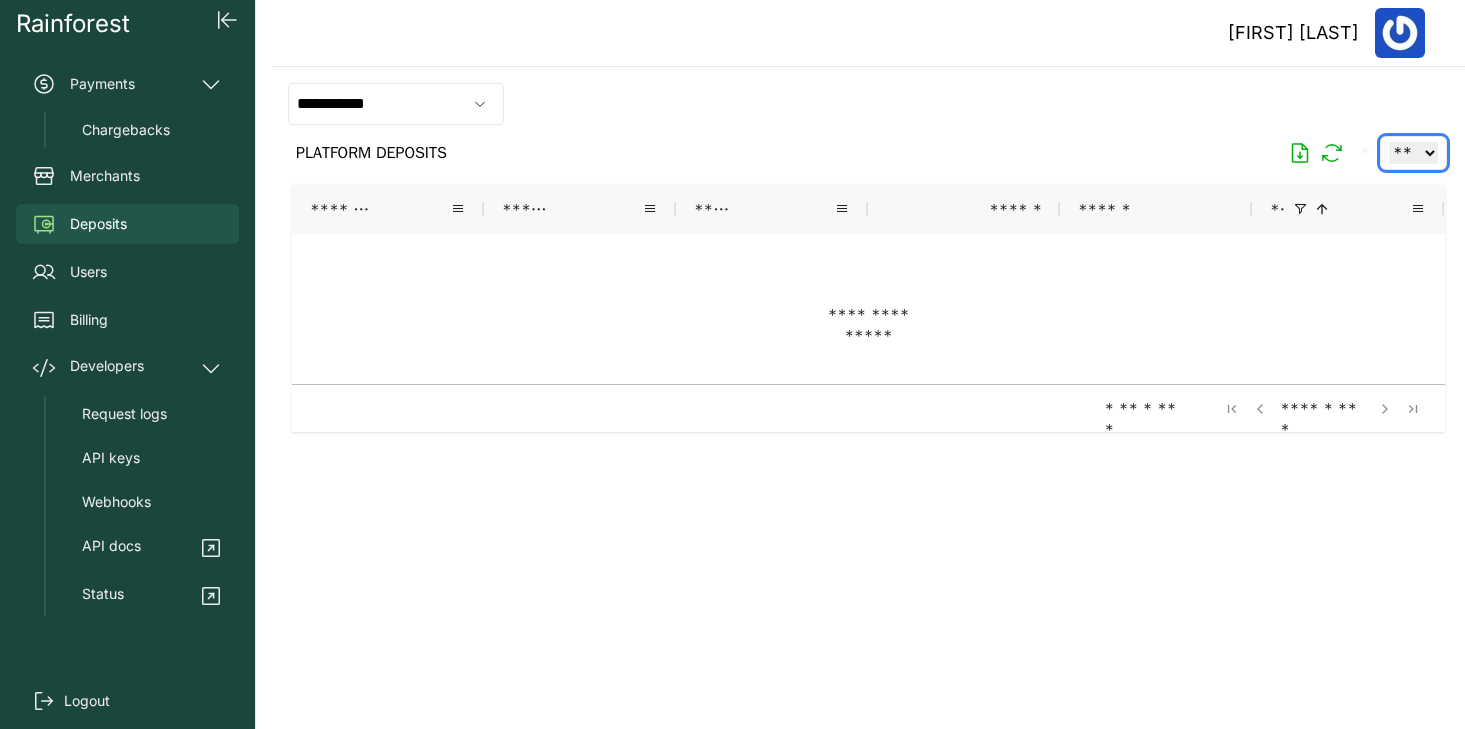 select on "***" 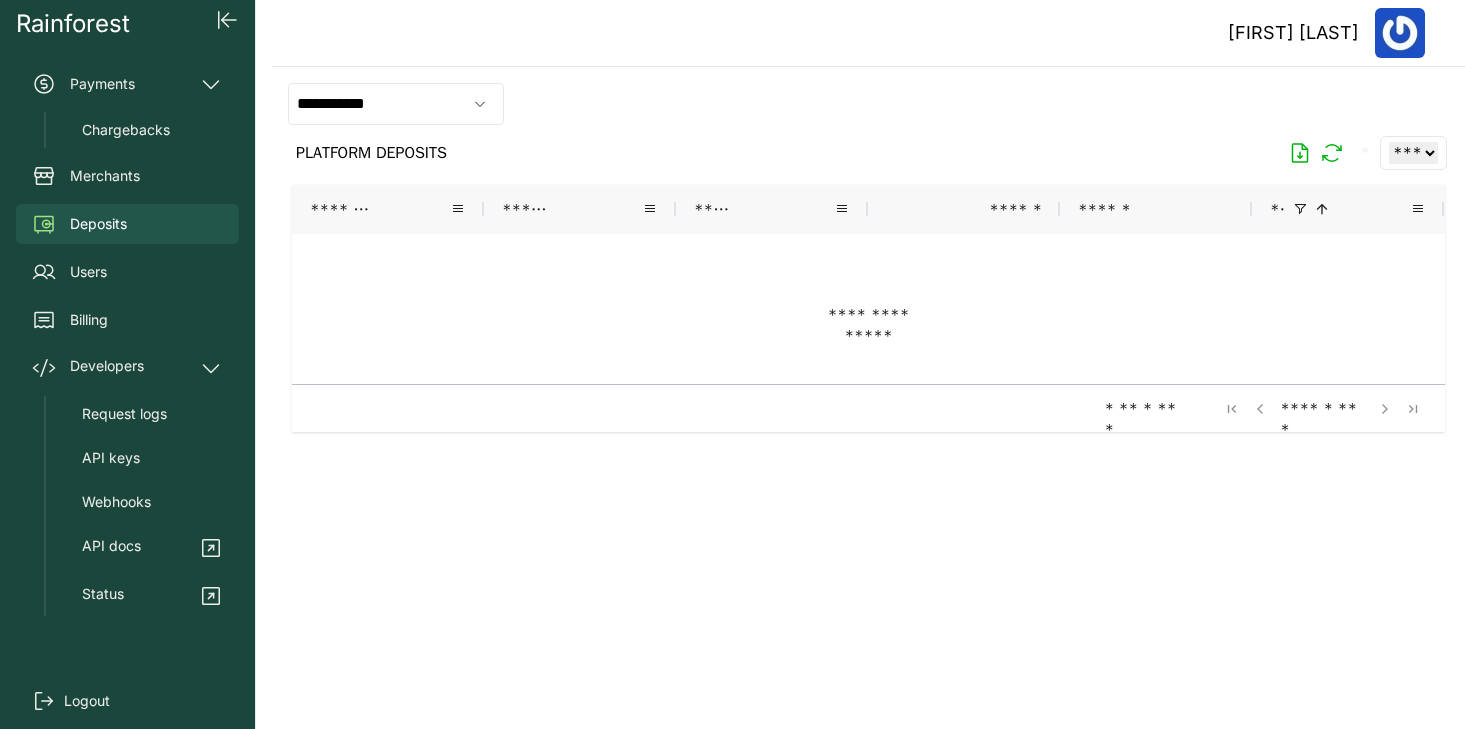 click at bounding box center (868, 440) 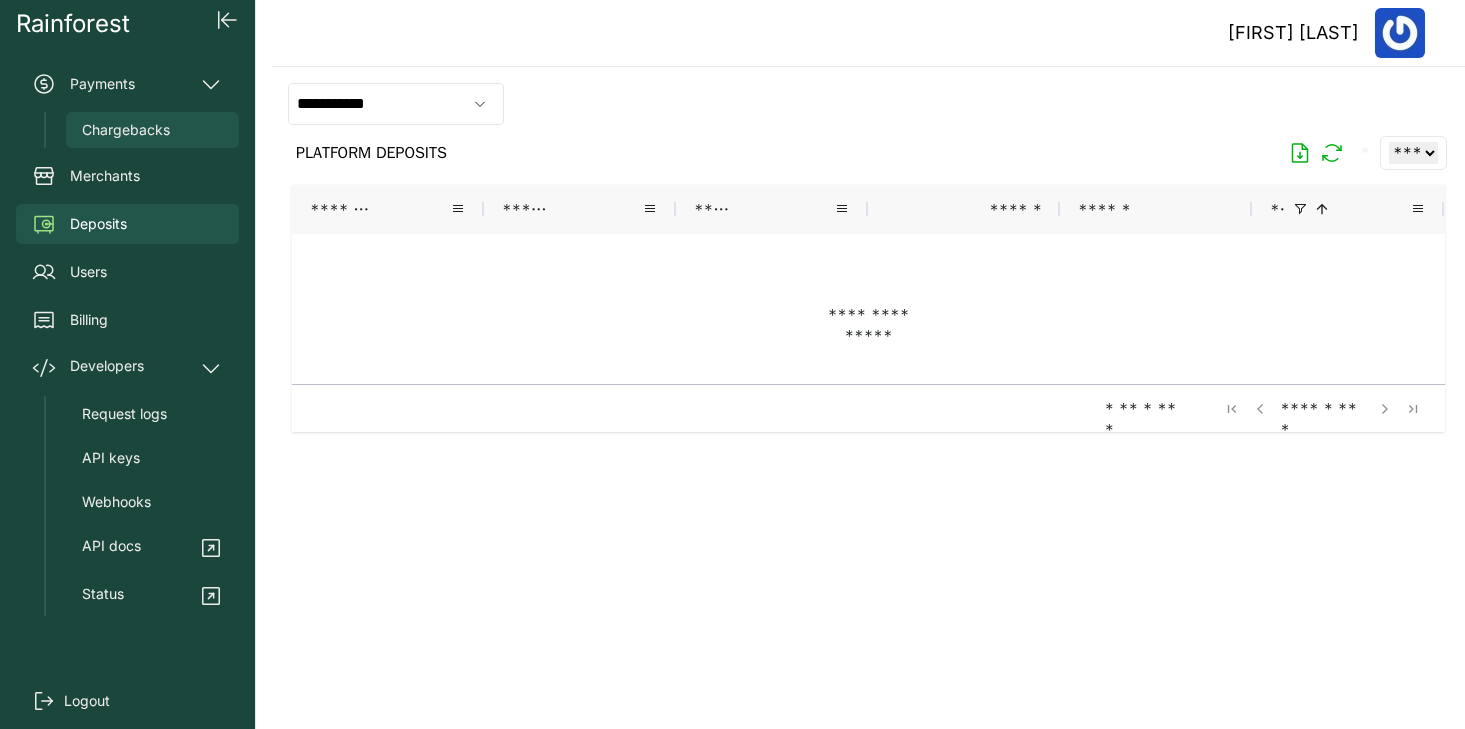click on "Chargebacks" at bounding box center (126, 130) 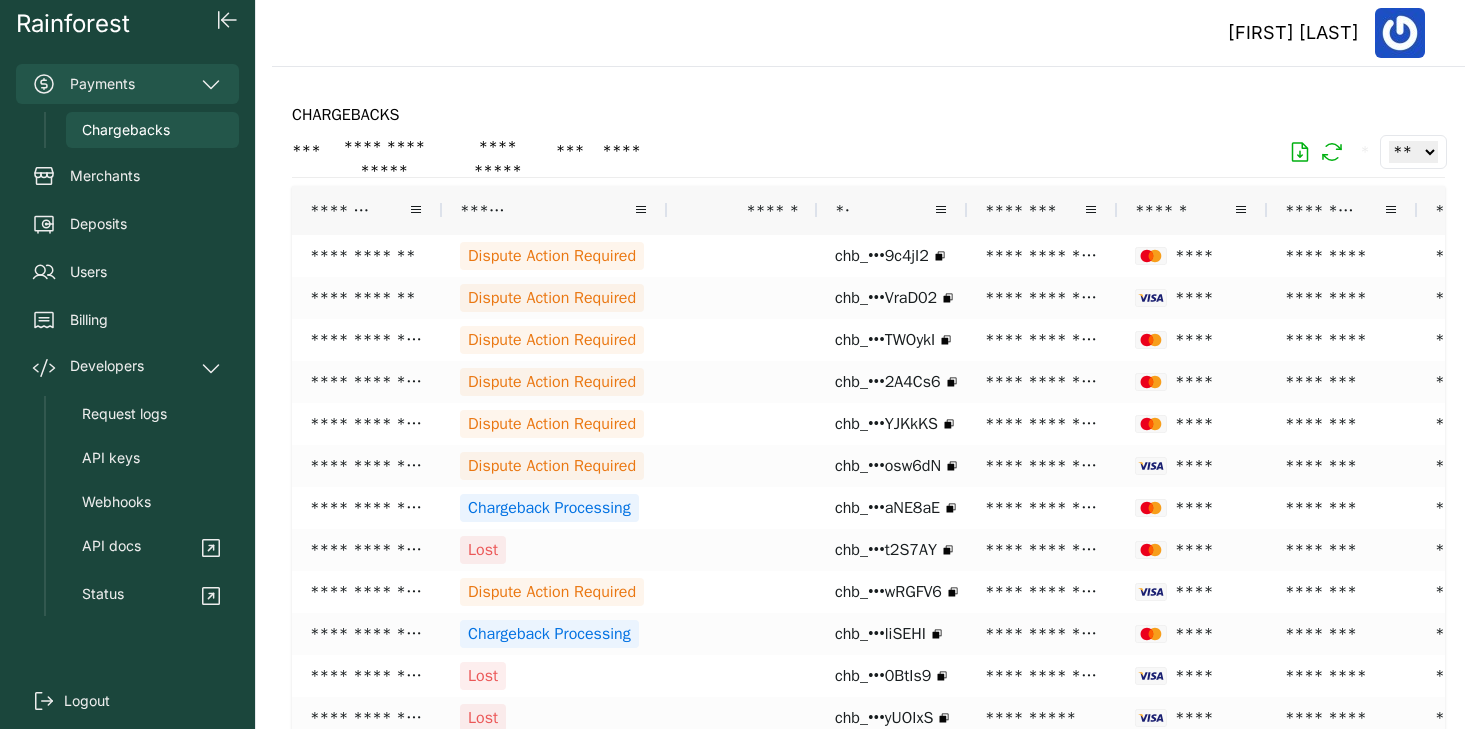 click on "Payments" at bounding box center (127, 84) 